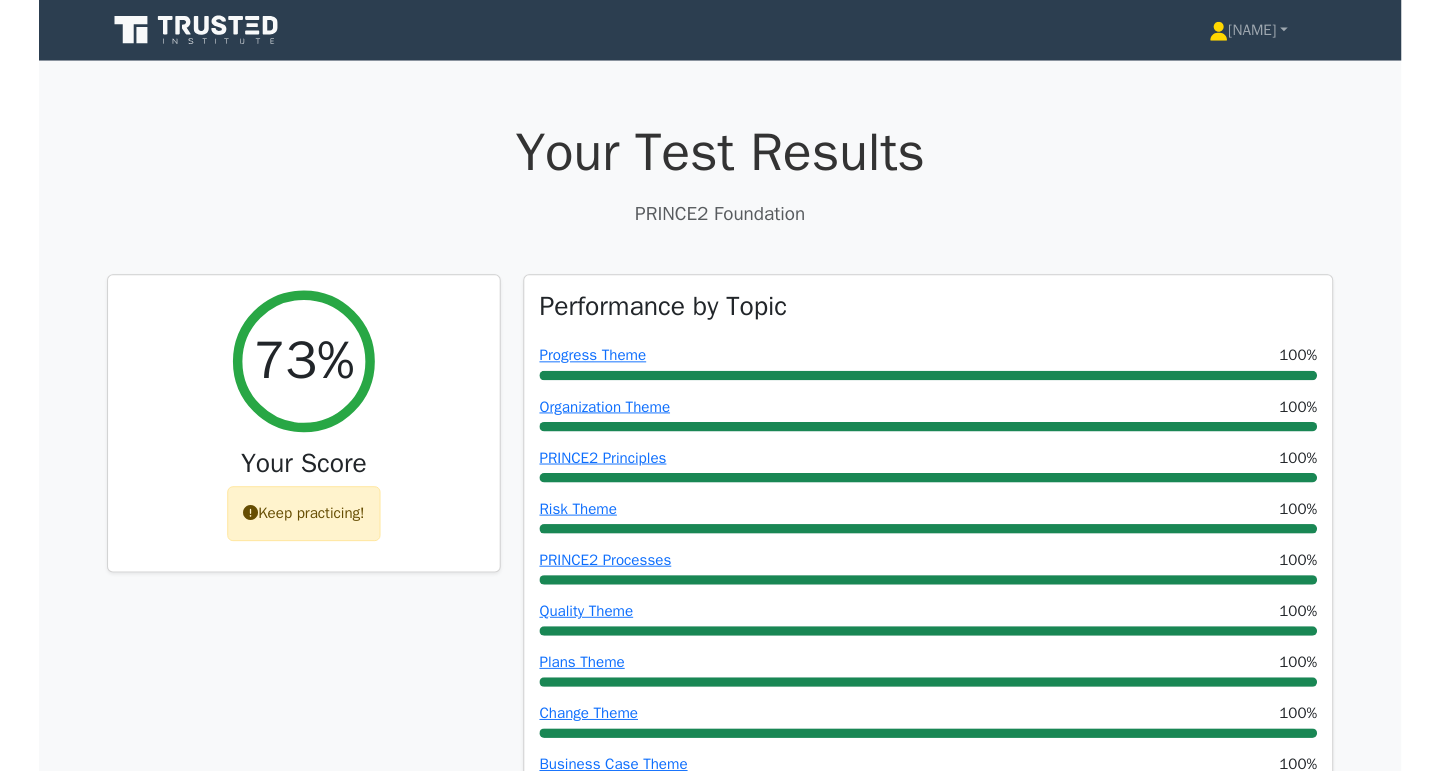 scroll, scrollTop: 6757, scrollLeft: 0, axis: vertical 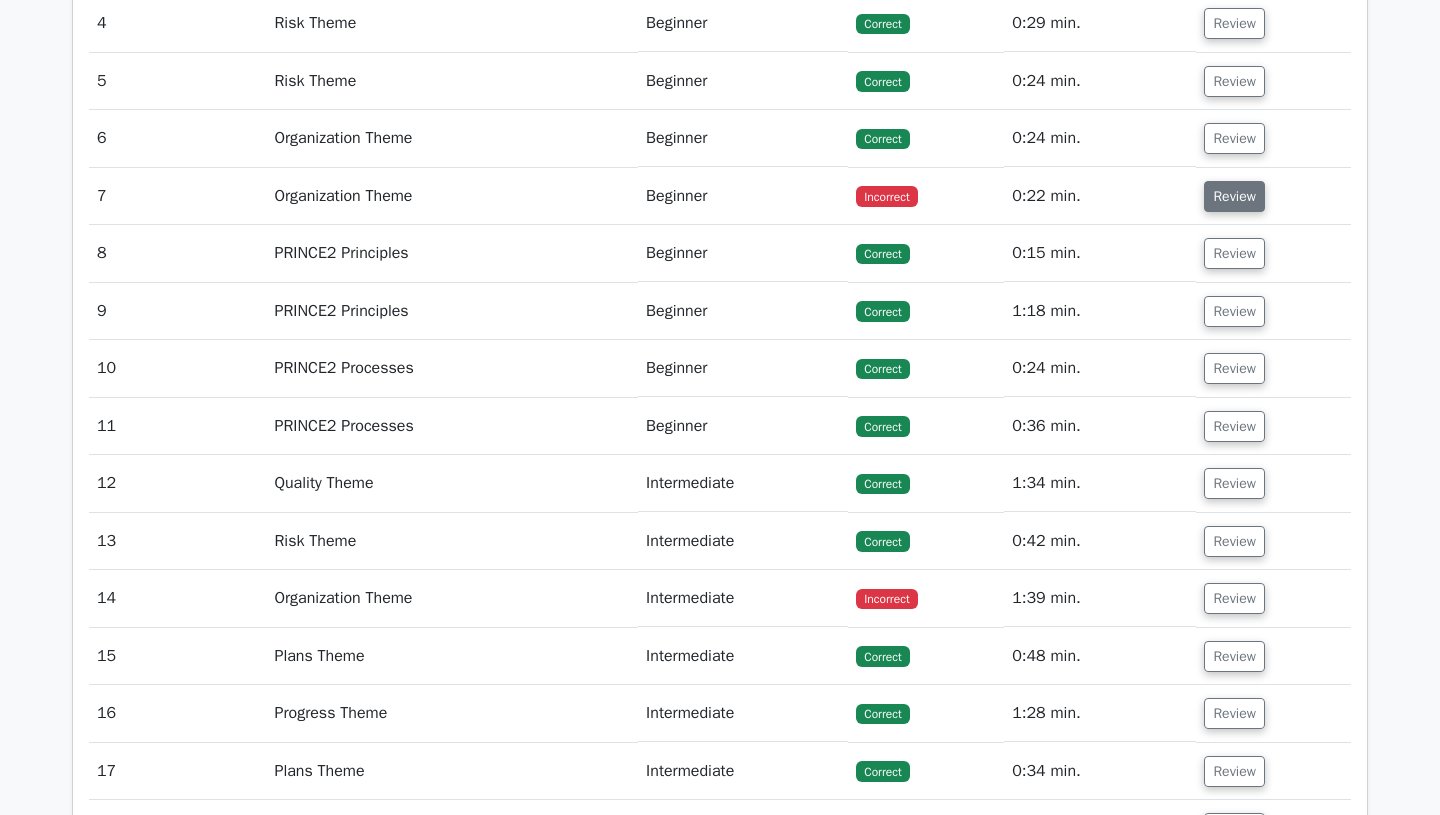click on "Review" at bounding box center [1234, 196] 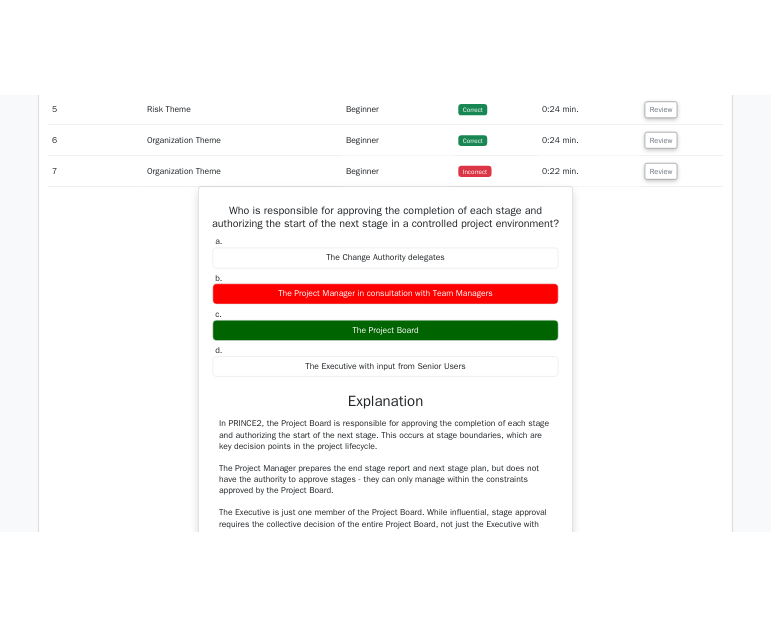 scroll, scrollTop: 2572, scrollLeft: 0, axis: vertical 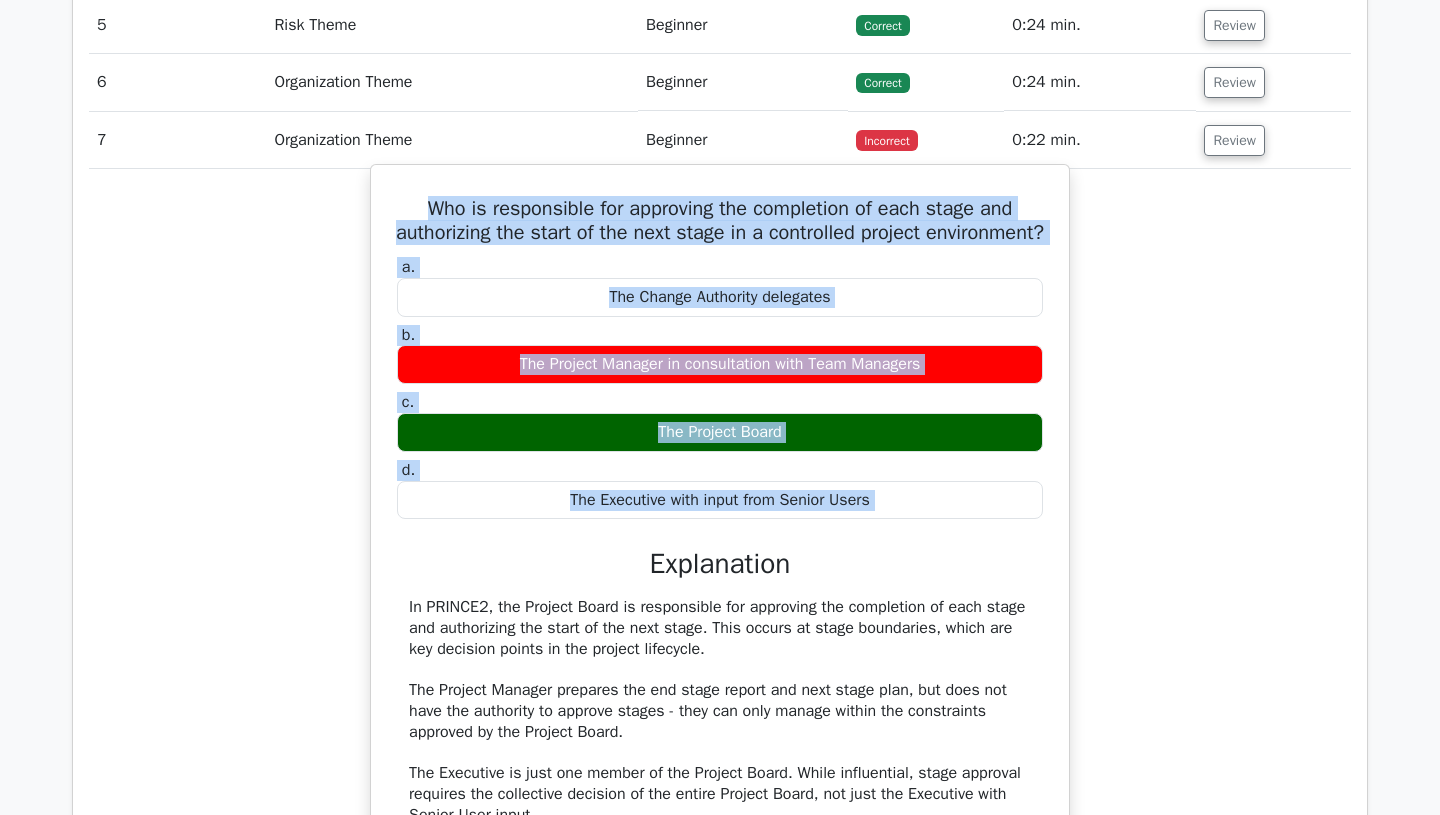 drag, startPoint x: 423, startPoint y: 206, endPoint x: 962, endPoint y: 551, distance: 639.9578 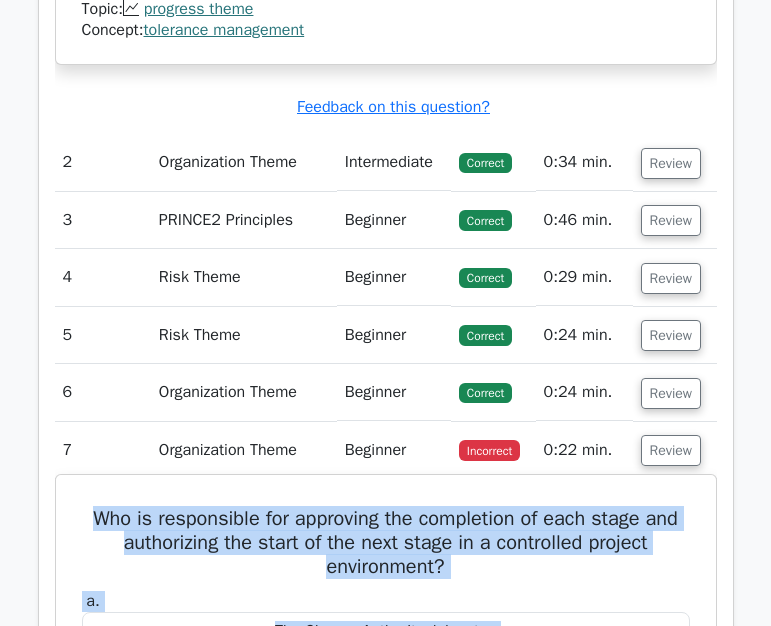 scroll, scrollTop: 2251, scrollLeft: 0, axis: vertical 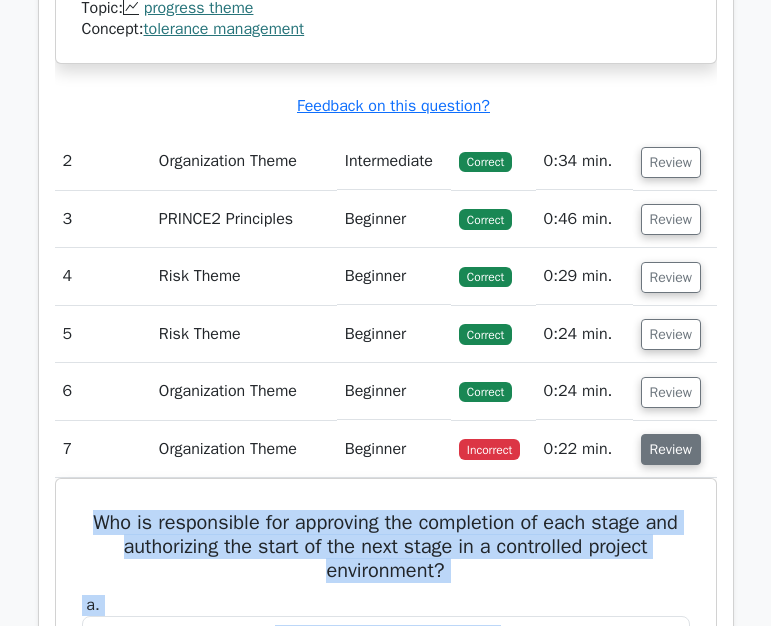 click on "Review" at bounding box center [671, 449] 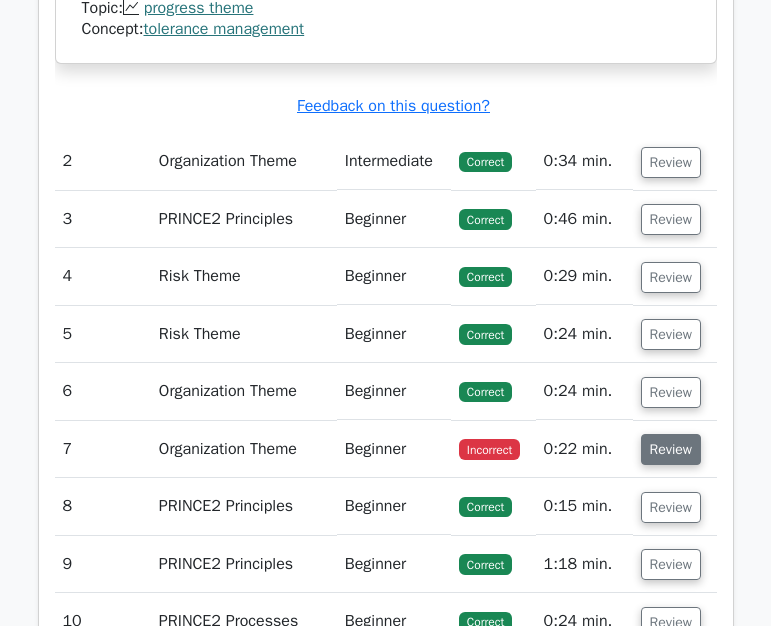 scroll, scrollTop: 2532, scrollLeft: 0, axis: vertical 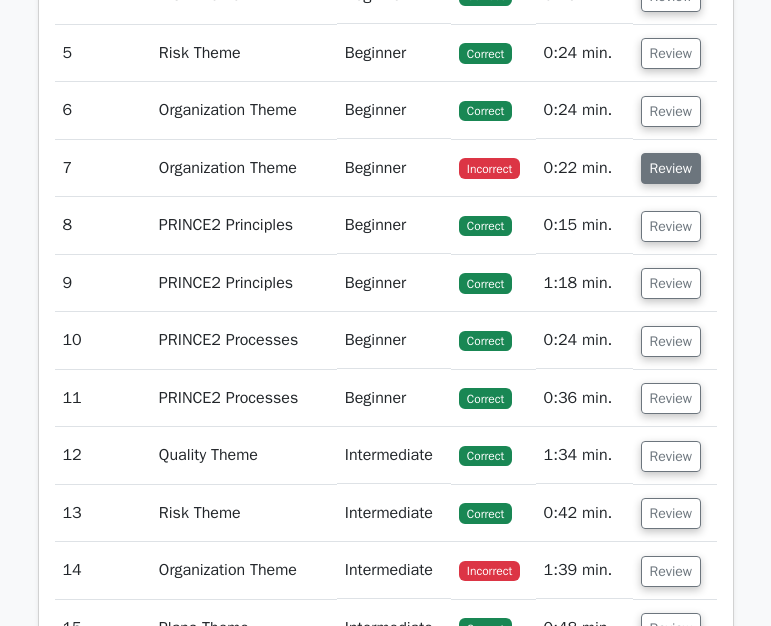 click on "Review" at bounding box center [671, 168] 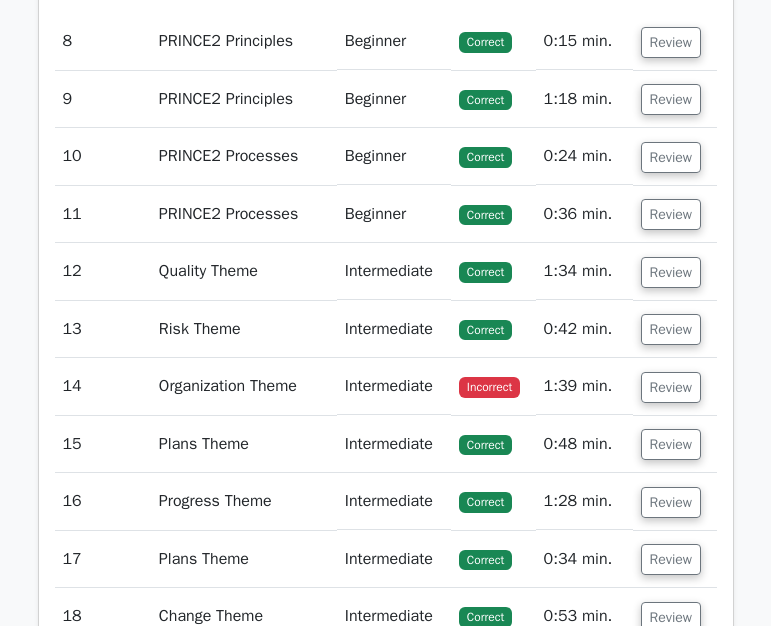 scroll, scrollTop: 3634, scrollLeft: 0, axis: vertical 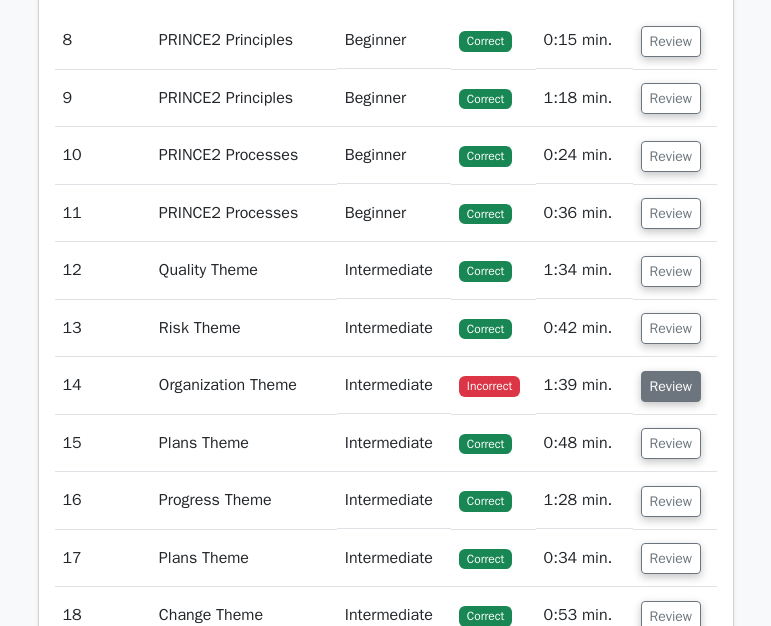 click on "Review" at bounding box center (671, 386) 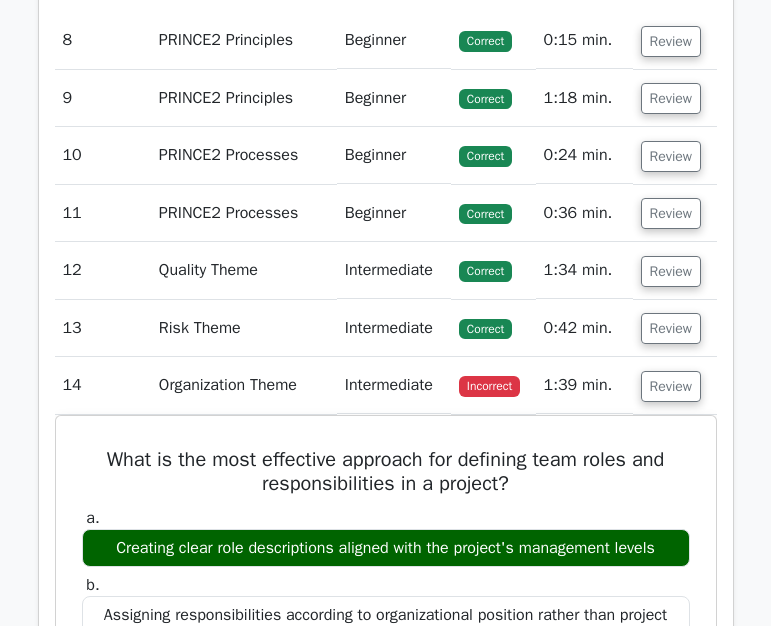 scroll, scrollTop: 0, scrollLeft: 9, axis: horizontal 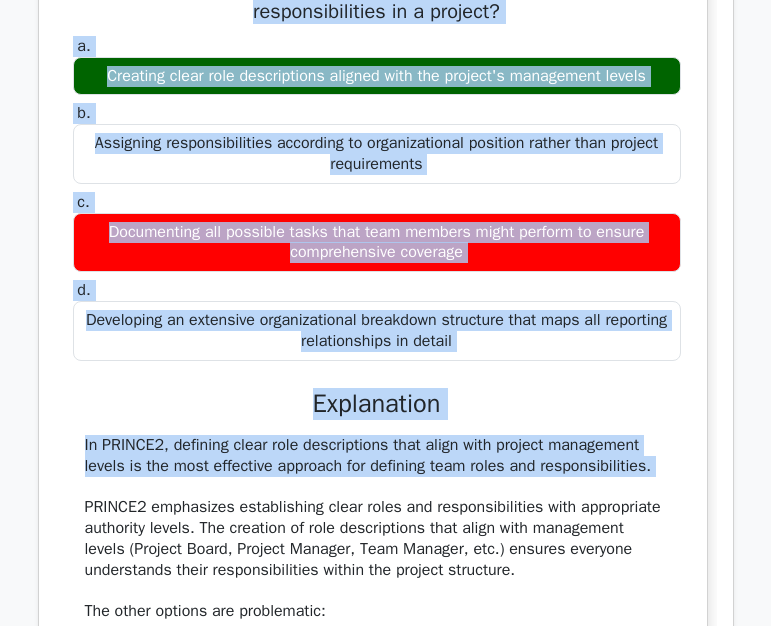 drag, startPoint x: 97, startPoint y: 203, endPoint x: 535, endPoint y: 409, distance: 484.02478 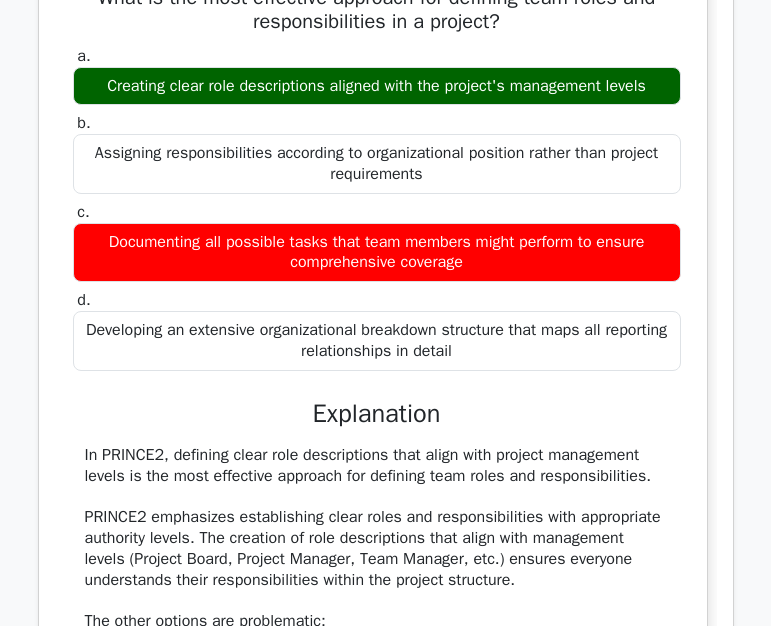 click on "Question Analysis
Question  #
Topic
Difficulty
Result
Time Spent
Action
1
Progress Theme
Intermediate
Correct" at bounding box center (386, 1523) 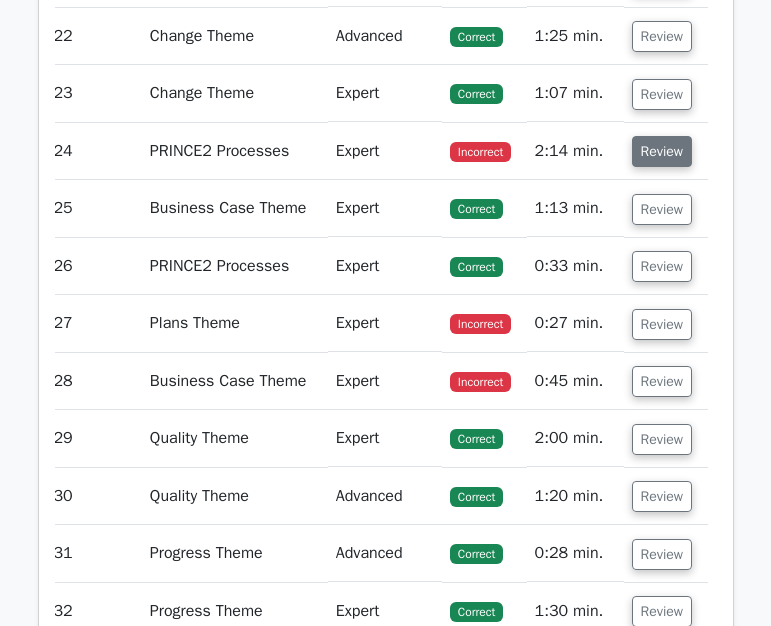 scroll, scrollTop: 5519, scrollLeft: 0, axis: vertical 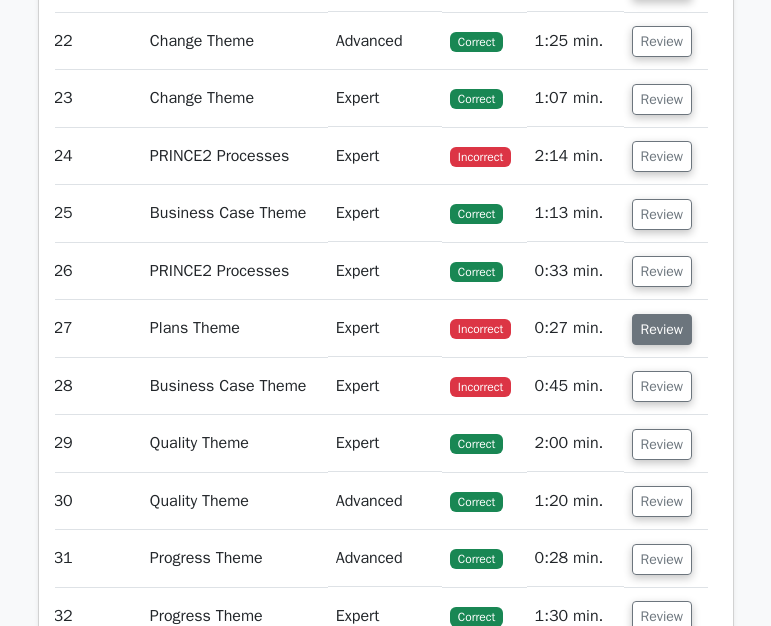 click on "Review" at bounding box center [662, 329] 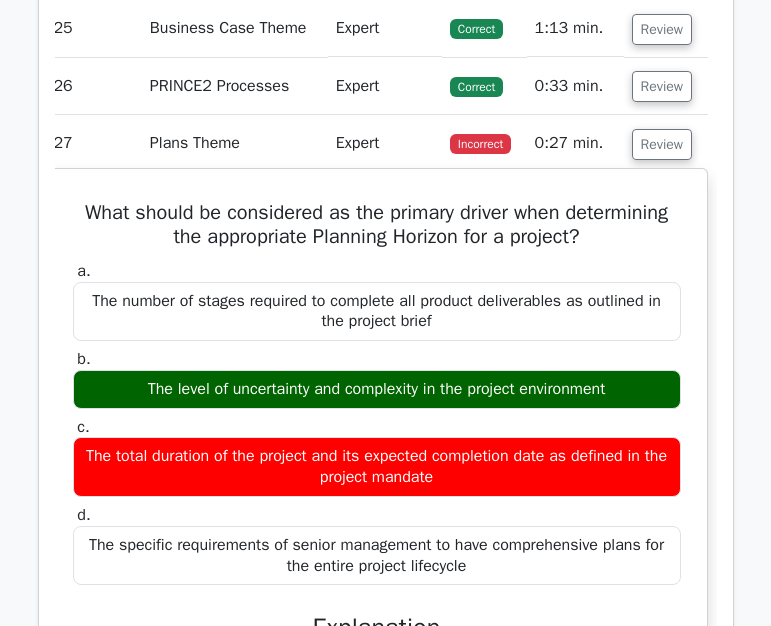 scroll, scrollTop: 5754, scrollLeft: 0, axis: vertical 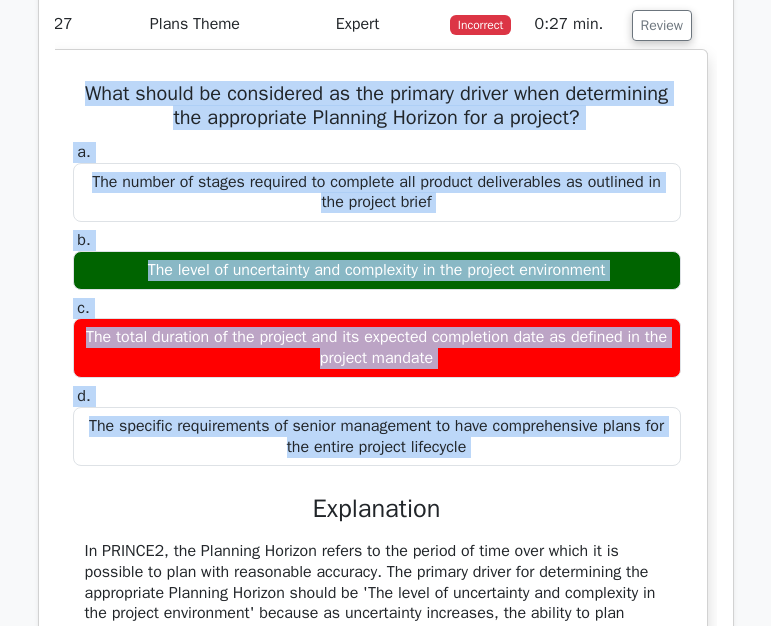 drag, startPoint x: 71, startPoint y: 226, endPoint x: 496, endPoint y: 539, distance: 527.82007 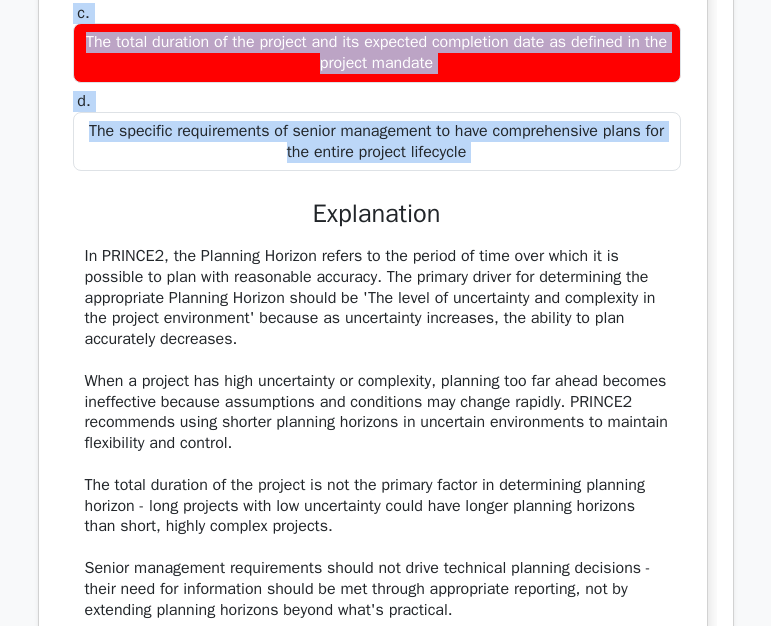 scroll, scrollTop: 6140, scrollLeft: 0, axis: vertical 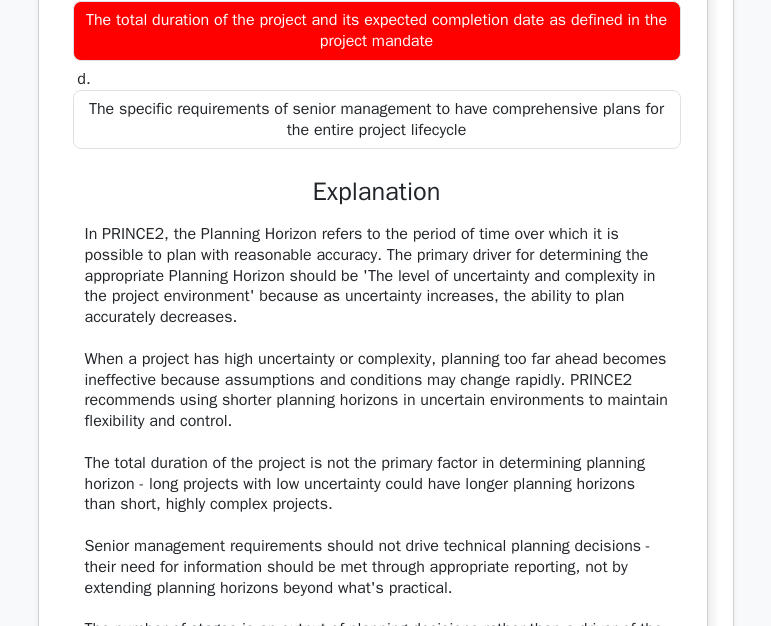 click on "In PRINCE2, the Planning Horizon refers to the period of time over which it is possible to plan with reasonable accuracy. The primary driver for determining the appropriate Planning Horizon should be 'The level of uncertainty and complexity in the project environment' because as uncertainty increases, the ability to plan accurately decreases. When a project has high uncertainty or complexity, planning too far ahead becomes ineffective because assumptions and conditions may change rapidly. PRINCE2 recommends using shorter planning horizons in uncertain environments to maintain flexibility and control. The total duration of the project is not the primary factor in determining planning horizon - long projects with low uncertainty could have longer planning horizons than short, highly complex projects." at bounding box center [377, 453] 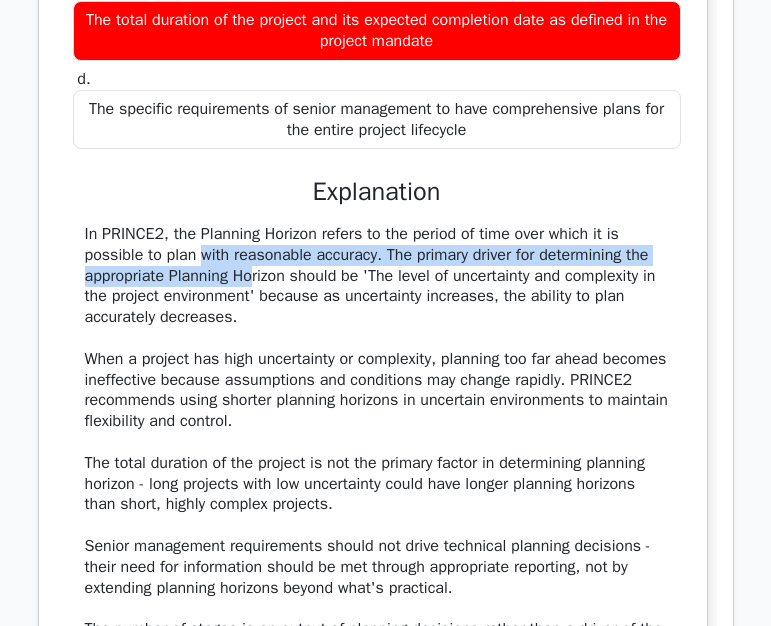 drag, startPoint x: 80, startPoint y: 307, endPoint x: 137, endPoint y: 339, distance: 65.36819 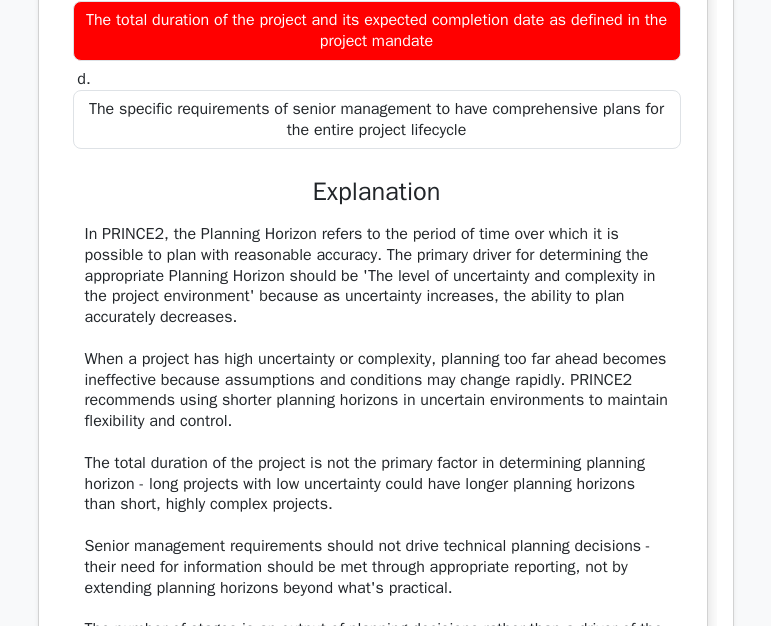 click on "In PRINCE2, the Planning Horizon refers to the period of time over which it is possible to plan with reasonable accuracy. The primary driver for determining the appropriate Planning Horizon should be 'The level of uncertainty and complexity in the project environment' because as uncertainty increases, the ability to plan accurately decreases. When a project has high uncertainty or complexity, planning too far ahead becomes ineffective because assumptions and conditions may change rapidly. PRINCE2 recommends using shorter planning horizons in uncertain environments to maintain flexibility and control. The total duration of the project is not the primary factor in determining planning horizon - long projects with low uncertainty could have longer planning horizons than short, highly complex projects." at bounding box center [377, 453] 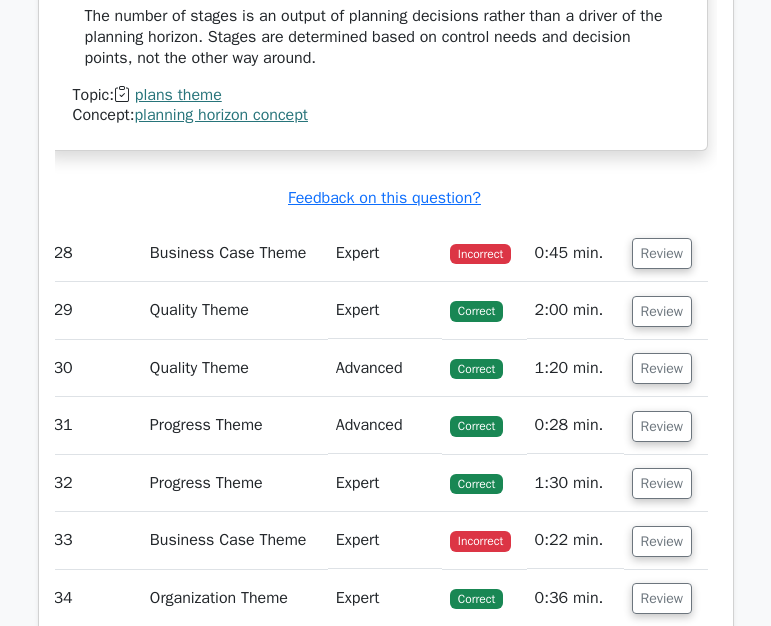scroll, scrollTop: 6754, scrollLeft: 0, axis: vertical 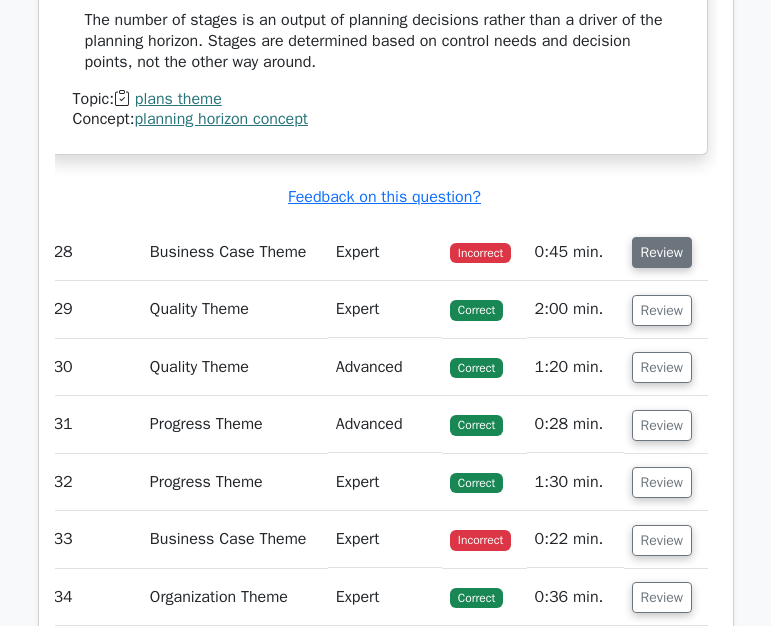 click on "Review" at bounding box center (662, 252) 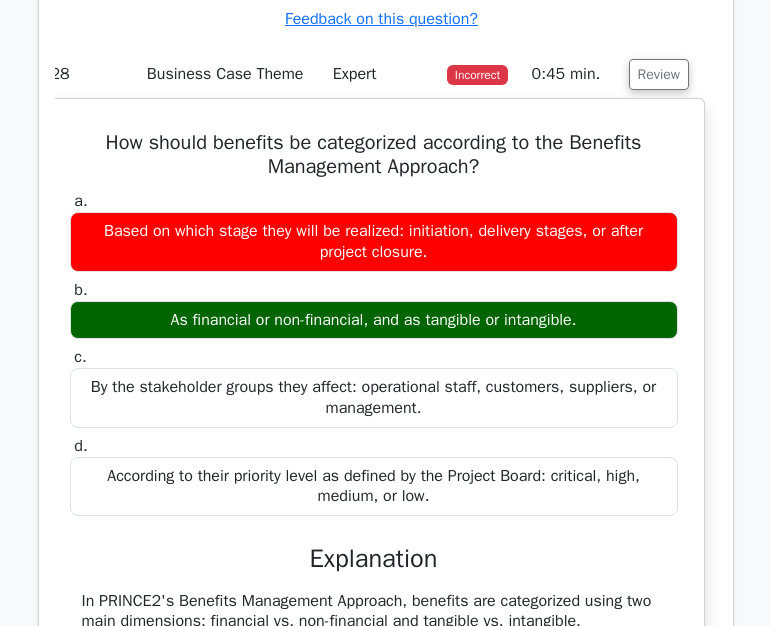 scroll, scrollTop: 7008, scrollLeft: 0, axis: vertical 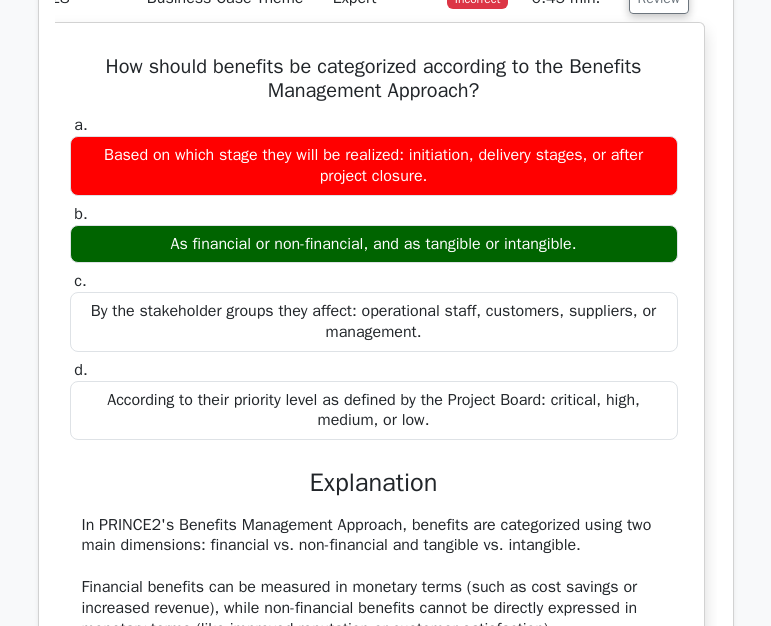 drag, startPoint x: 90, startPoint y: 130, endPoint x: 662, endPoint y: 487, distance: 674.2648 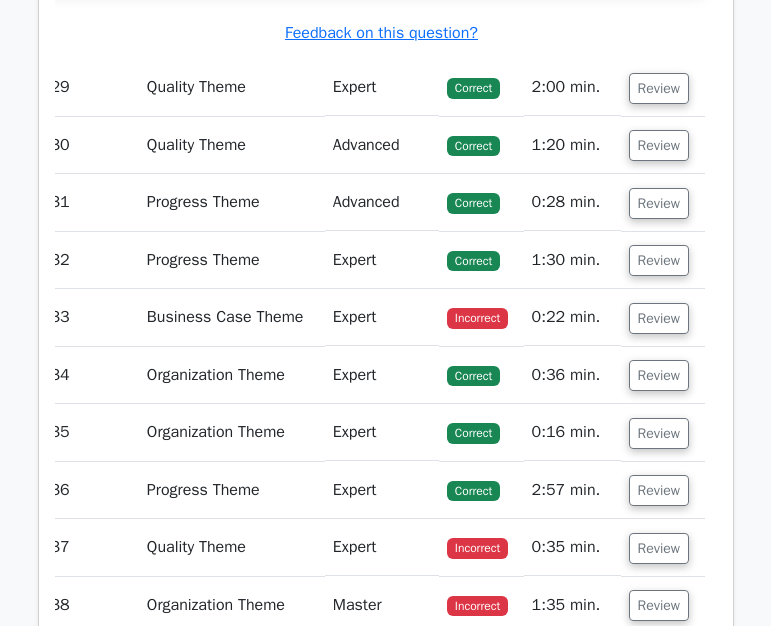 scroll, scrollTop: 7990, scrollLeft: 0, axis: vertical 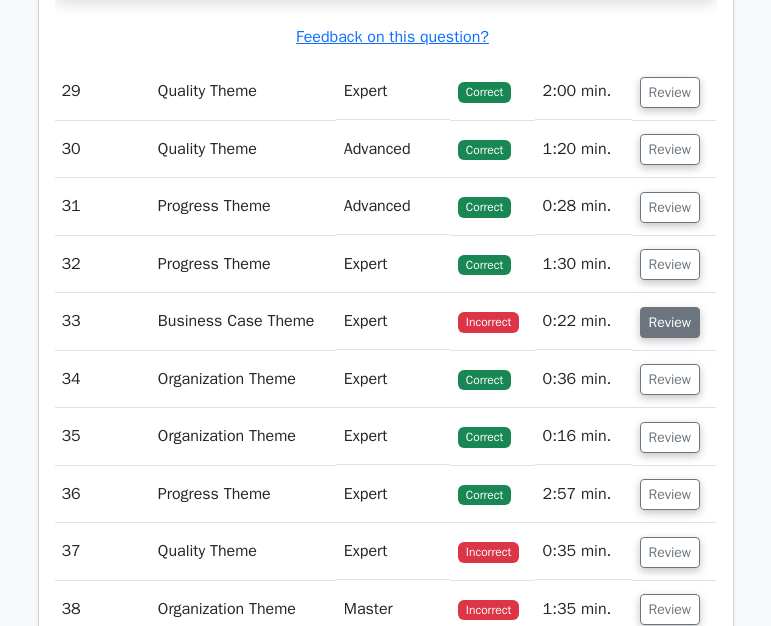 click on "Review" at bounding box center [670, 322] 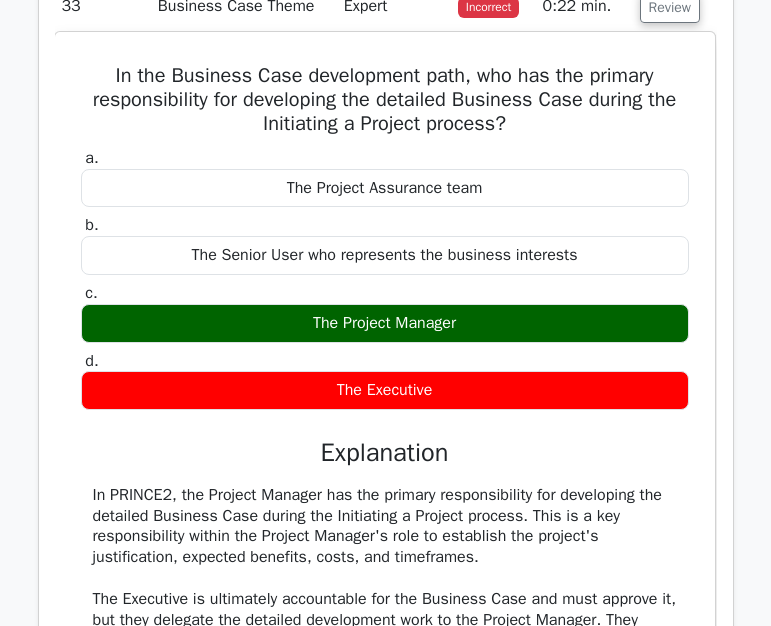 scroll, scrollTop: 8302, scrollLeft: 0, axis: vertical 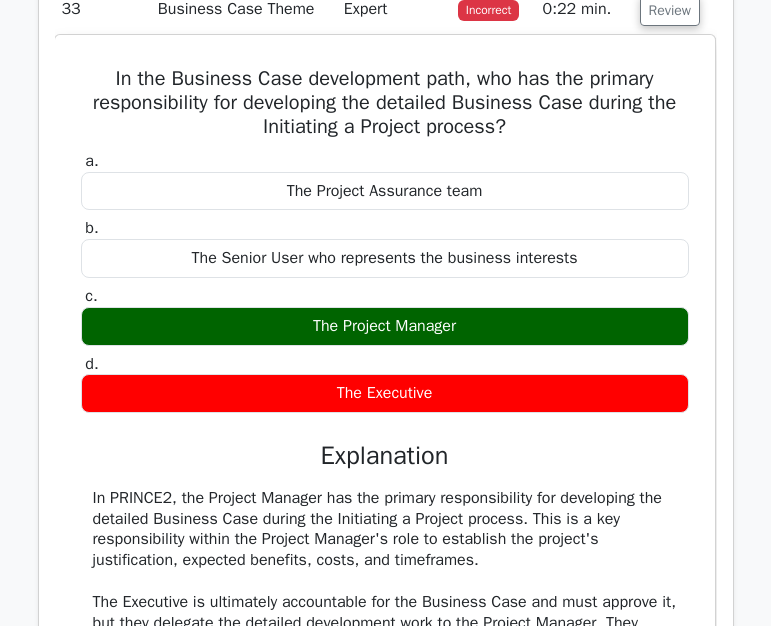 drag, startPoint x: 107, startPoint y: 143, endPoint x: 686, endPoint y: 477, distance: 668.4288 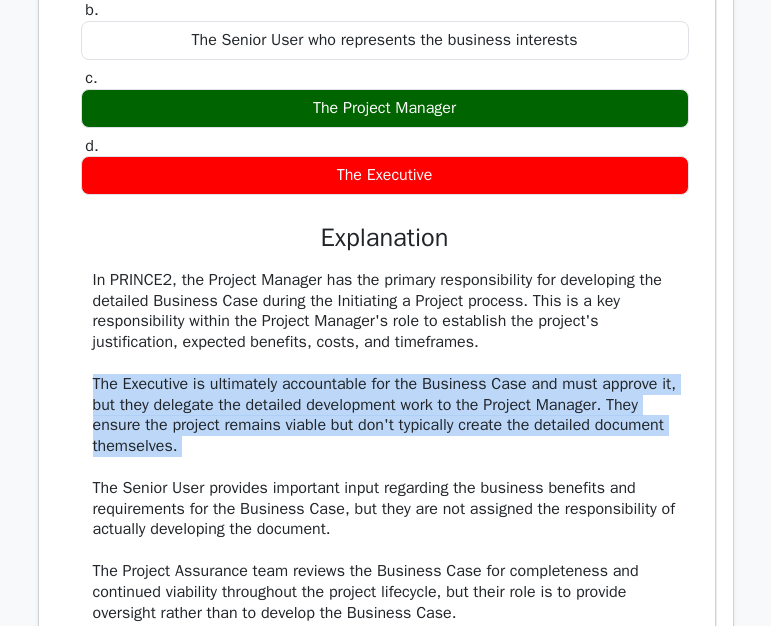 drag, startPoint x: 93, startPoint y: 436, endPoint x: 306, endPoint y: 530, distance: 232.81967 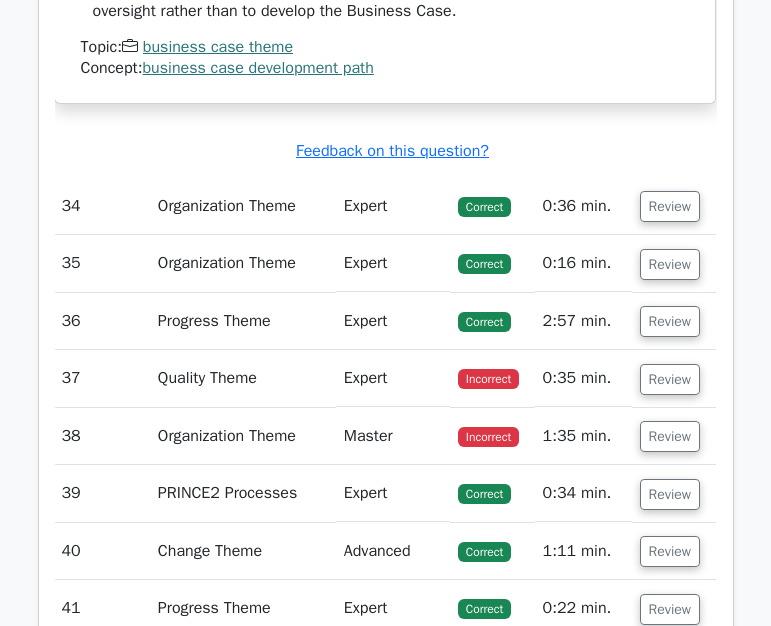 scroll, scrollTop: 9120, scrollLeft: 0, axis: vertical 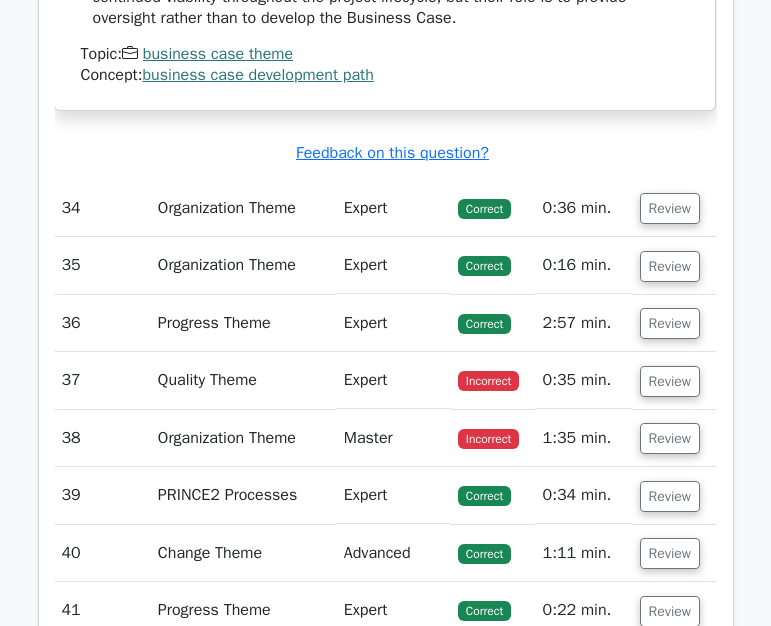 click on "Review" at bounding box center (674, 380) 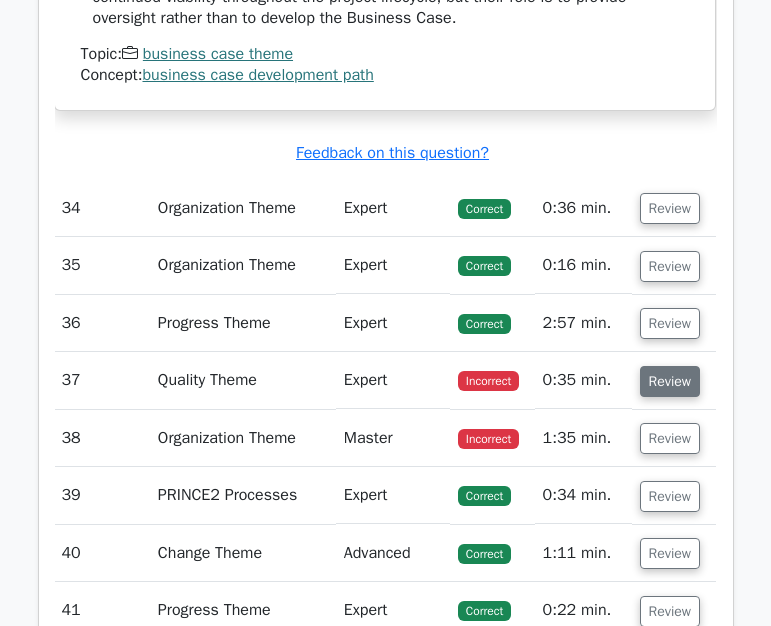 click on "Review" at bounding box center [670, 381] 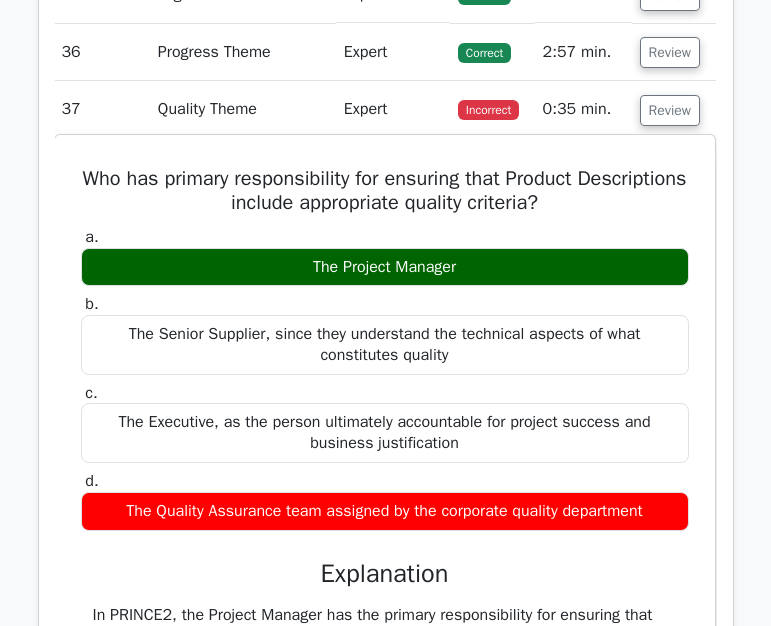 scroll, scrollTop: 9397, scrollLeft: 0, axis: vertical 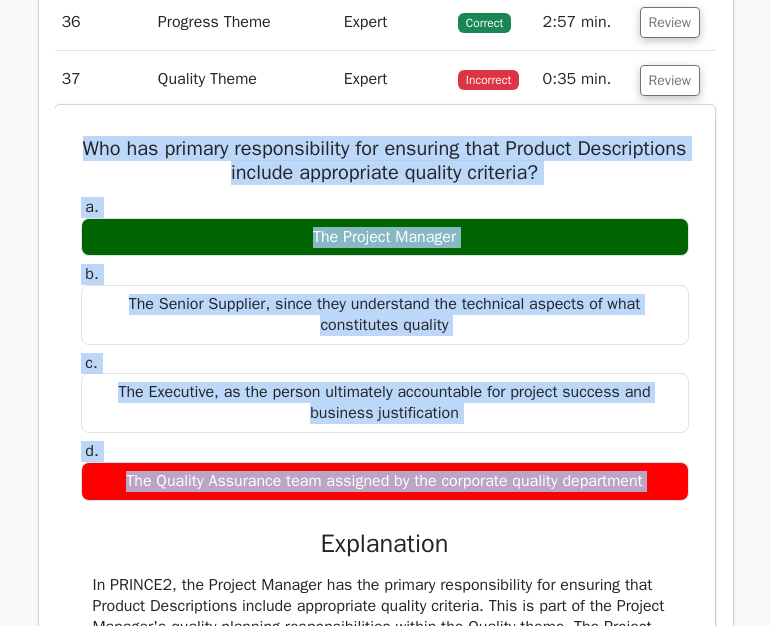drag, startPoint x: 137, startPoint y: 235, endPoint x: 637, endPoint y: 569, distance: 601.2953 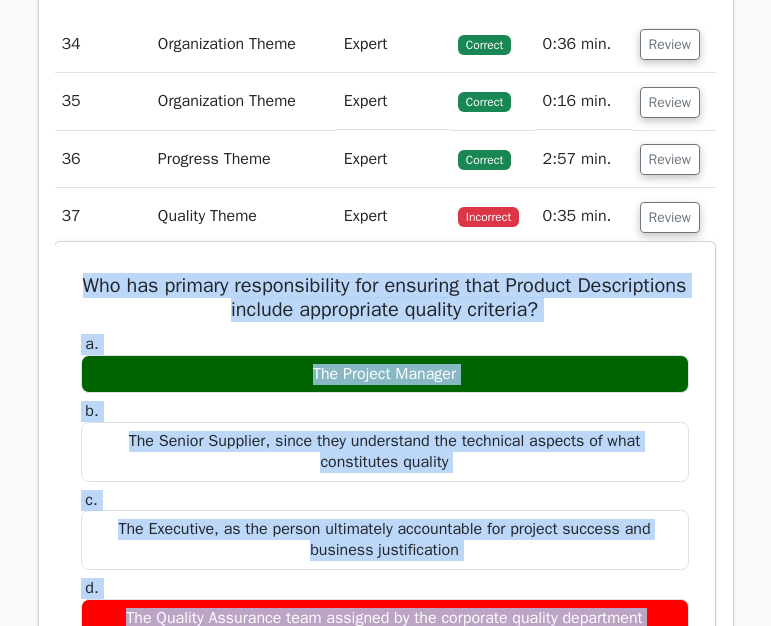 scroll, scrollTop: 9286, scrollLeft: 0, axis: vertical 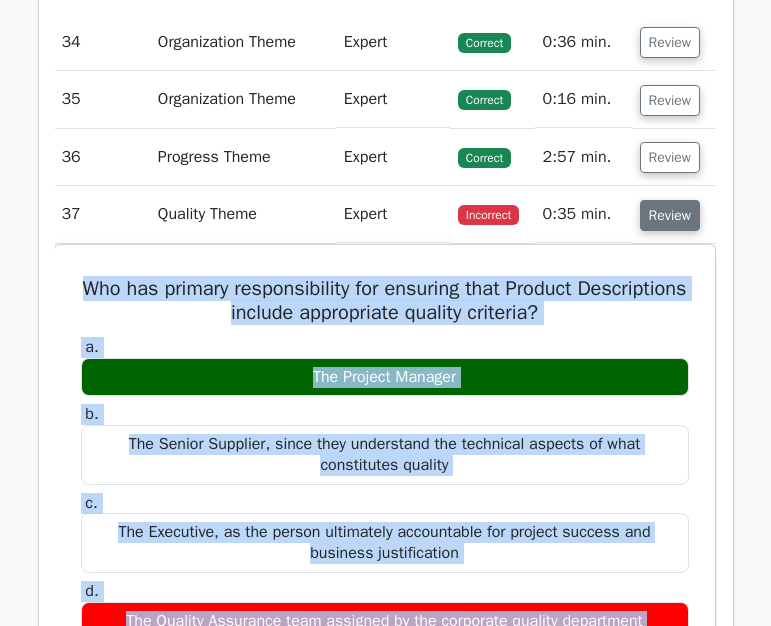 click on "Review" at bounding box center [670, 215] 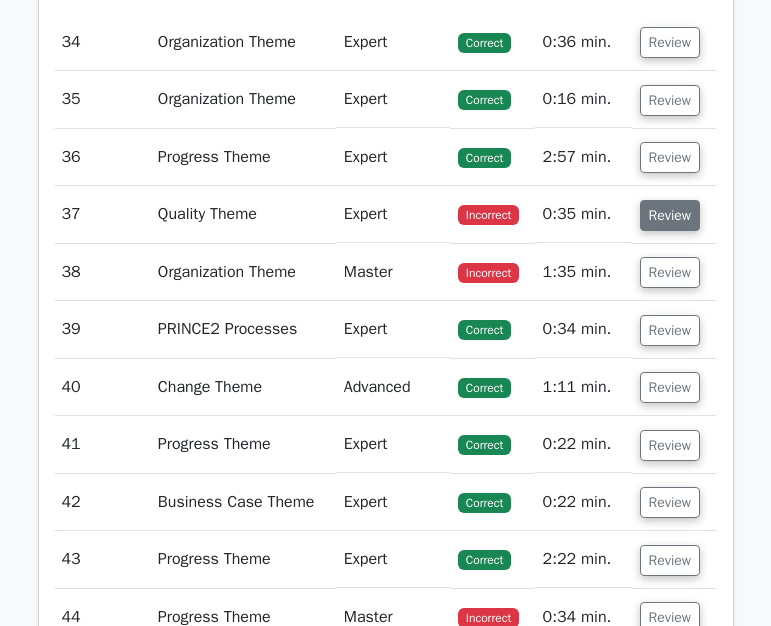 click on "Review" at bounding box center [670, 215] 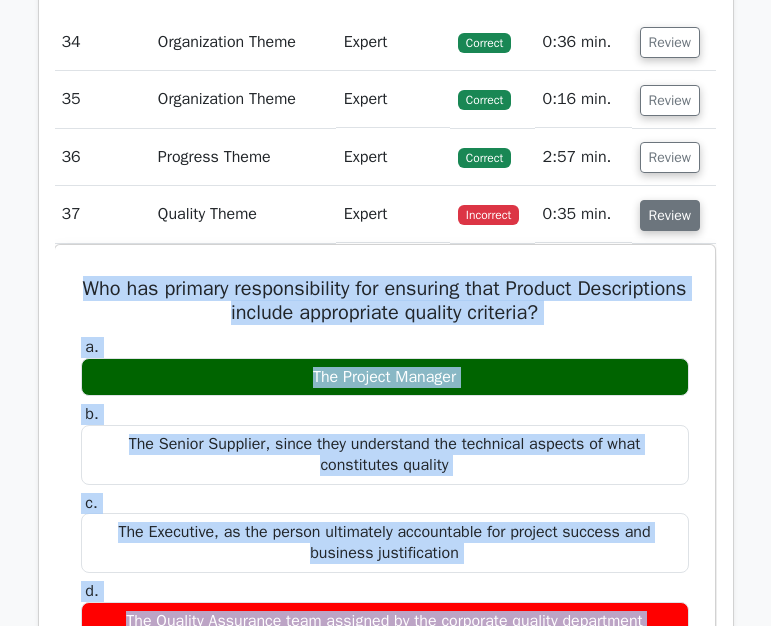 click on "Review" at bounding box center [670, 215] 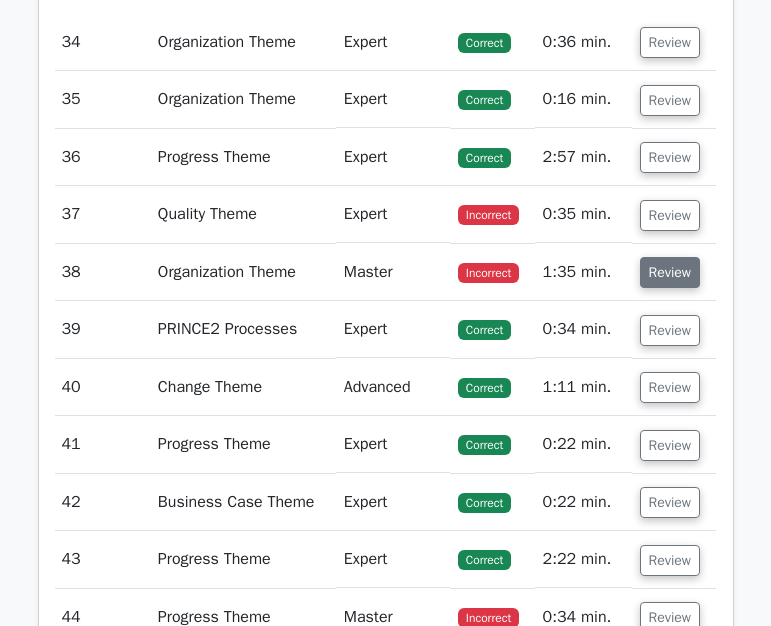 click on "Review" at bounding box center (670, 272) 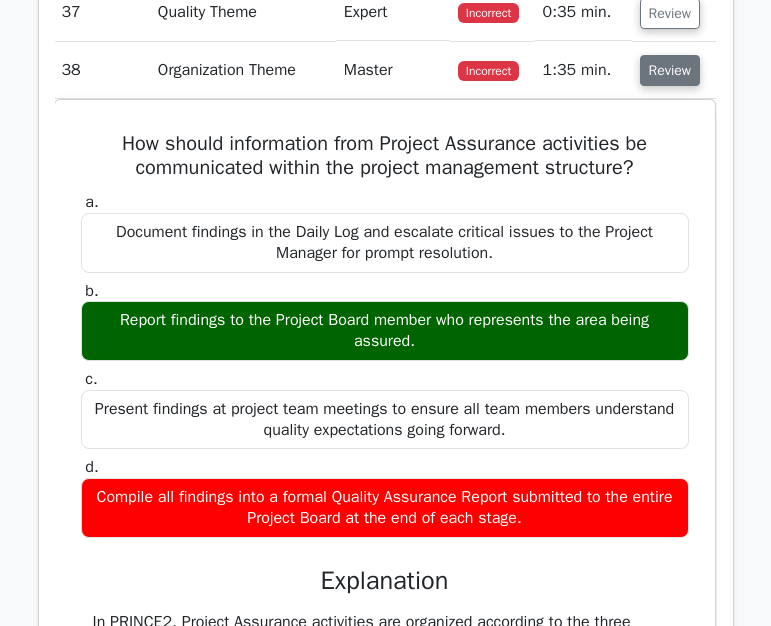 scroll, scrollTop: 9487, scrollLeft: 0, axis: vertical 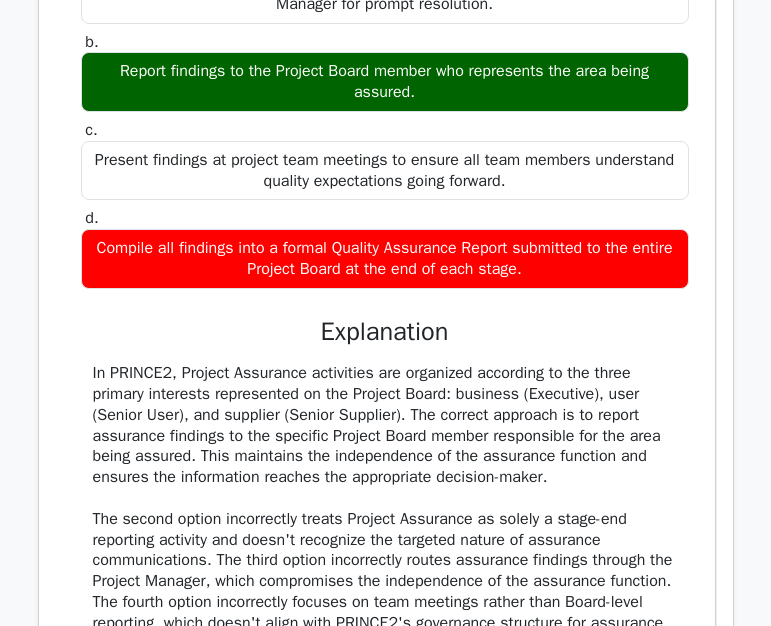 drag, startPoint x: 114, startPoint y: 192, endPoint x: 647, endPoint y: 353, distance: 556.7854 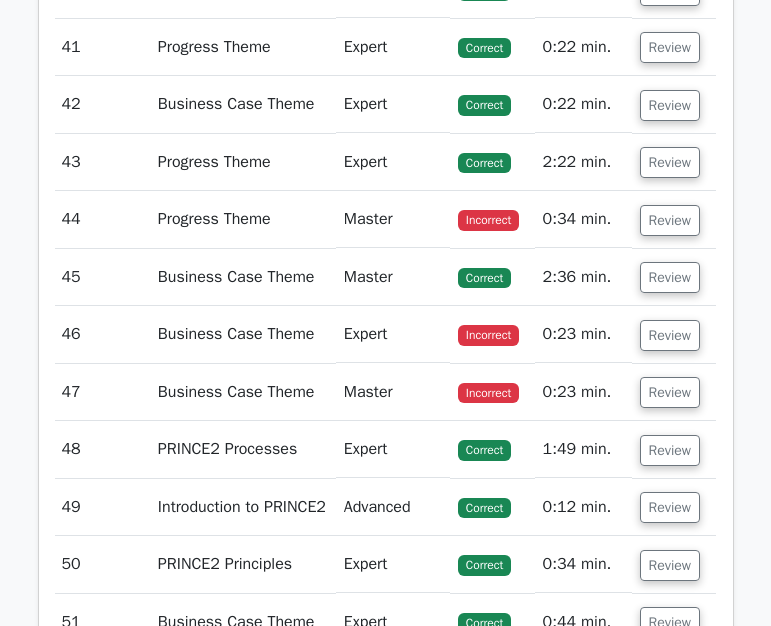 scroll, scrollTop: 10634, scrollLeft: 0, axis: vertical 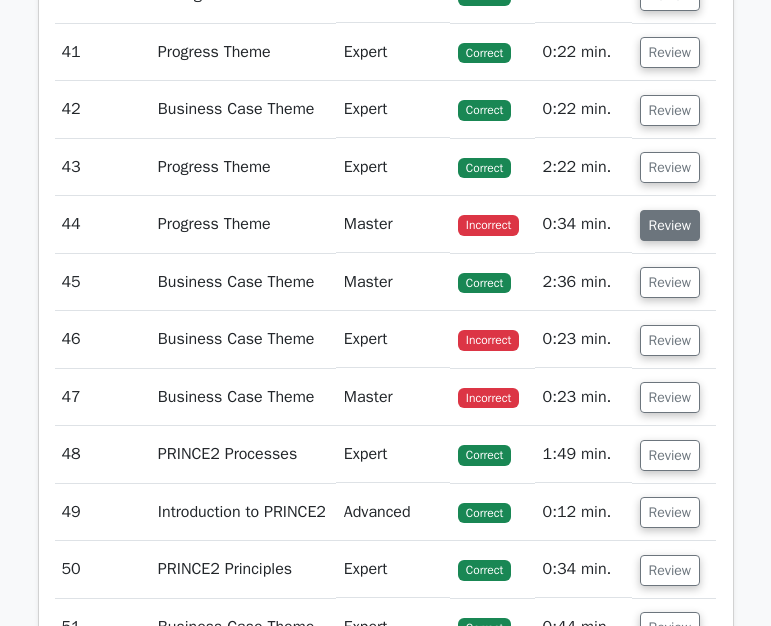 click on "Review" at bounding box center (670, 225) 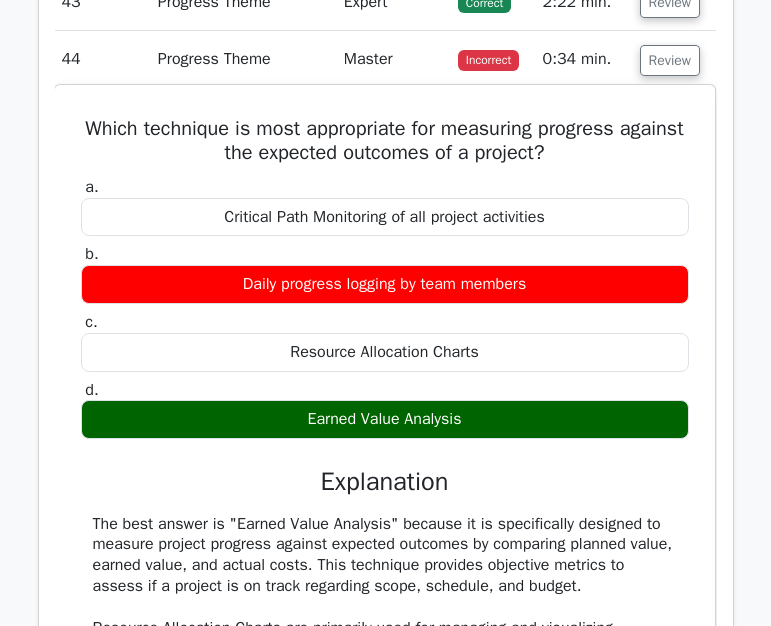 scroll, scrollTop: 10823, scrollLeft: 0, axis: vertical 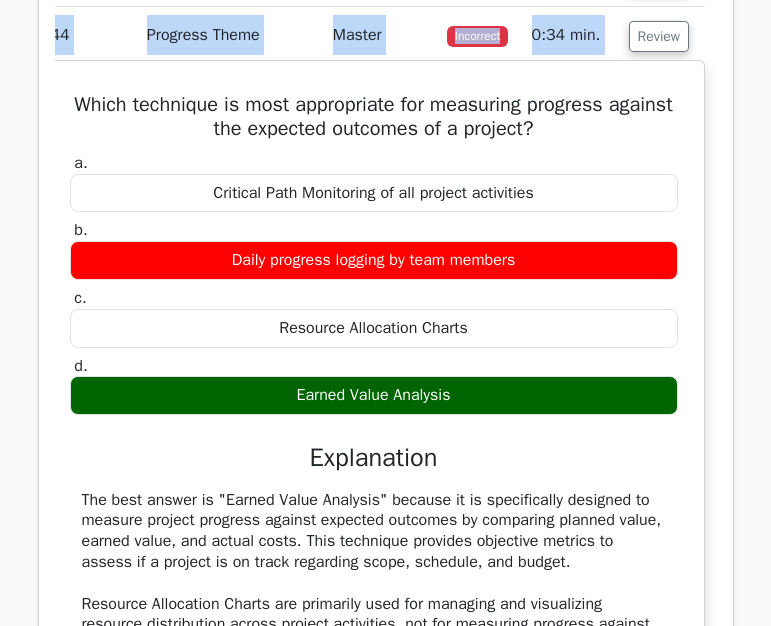 drag, startPoint x: 85, startPoint y: 168, endPoint x: 658, endPoint y: 449, distance: 638.19275 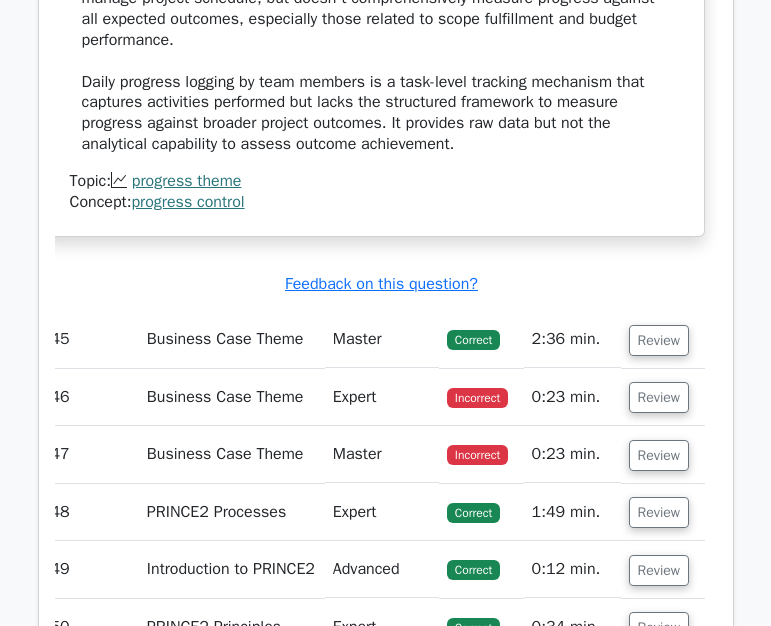 scroll, scrollTop: 11552, scrollLeft: 0, axis: vertical 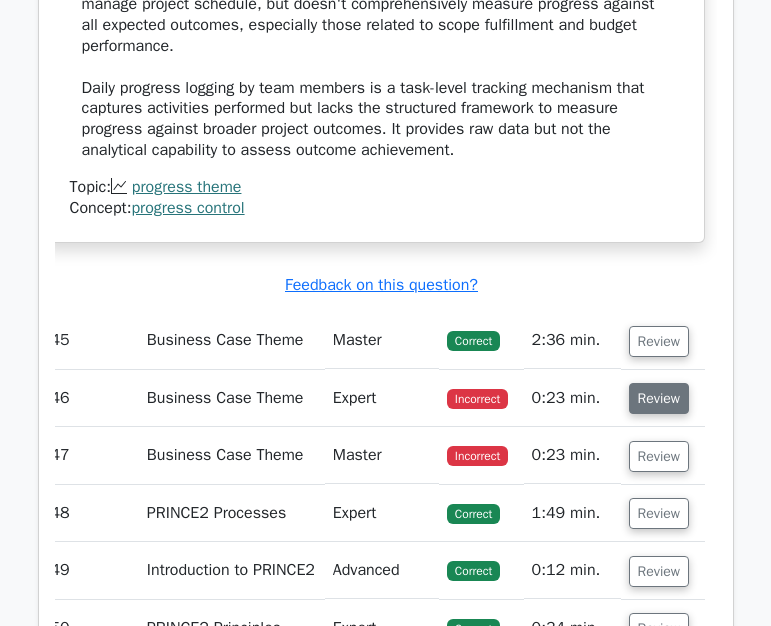 click on "Review" at bounding box center [659, 398] 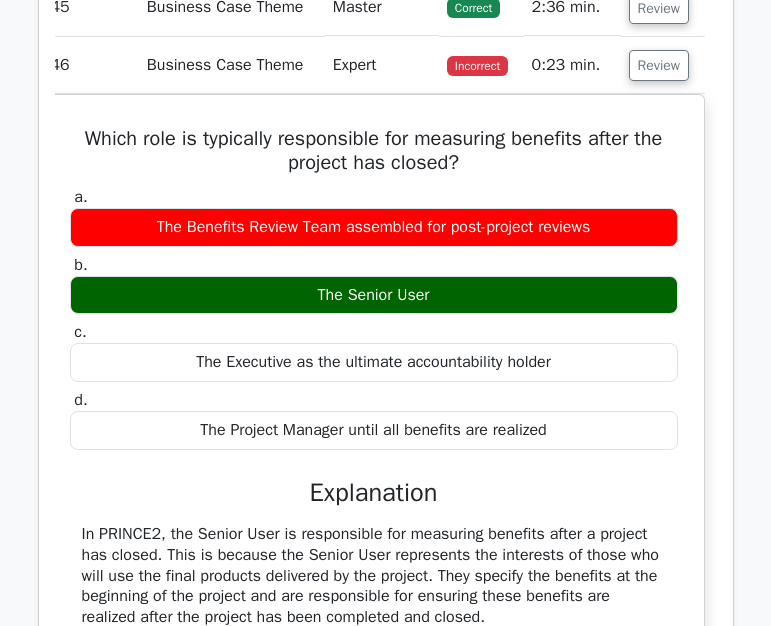 scroll, scrollTop: 11896, scrollLeft: 0, axis: vertical 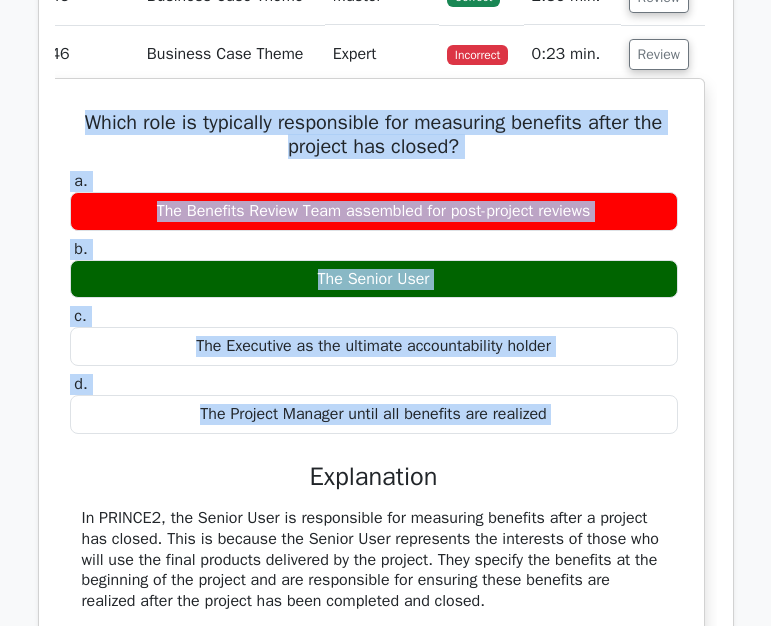 drag, startPoint x: 78, startPoint y: 182, endPoint x: 617, endPoint y: 516, distance: 634.0954 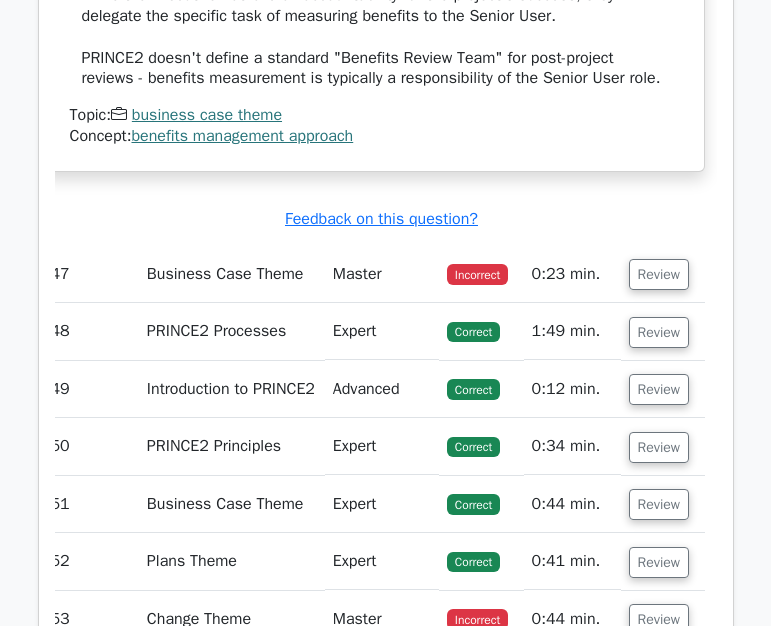 scroll, scrollTop: 12607, scrollLeft: 0, axis: vertical 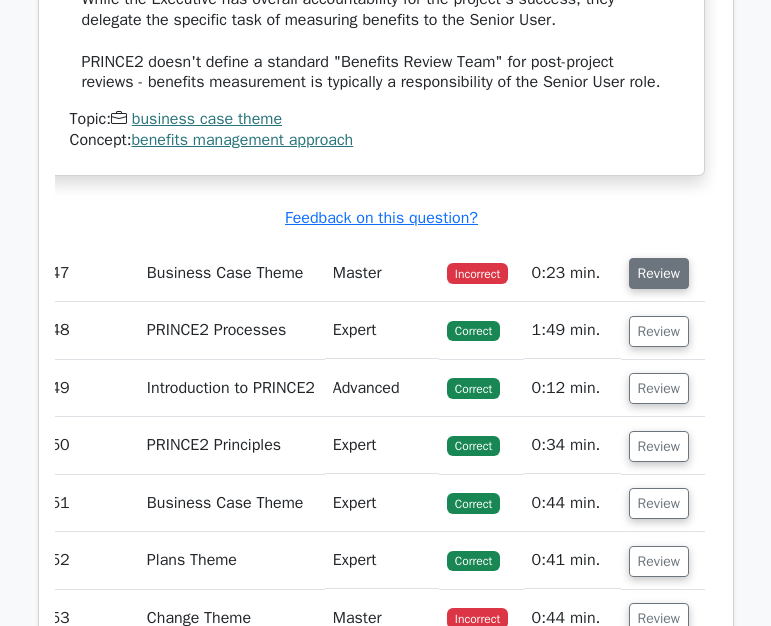 click on "Review" at bounding box center (659, 273) 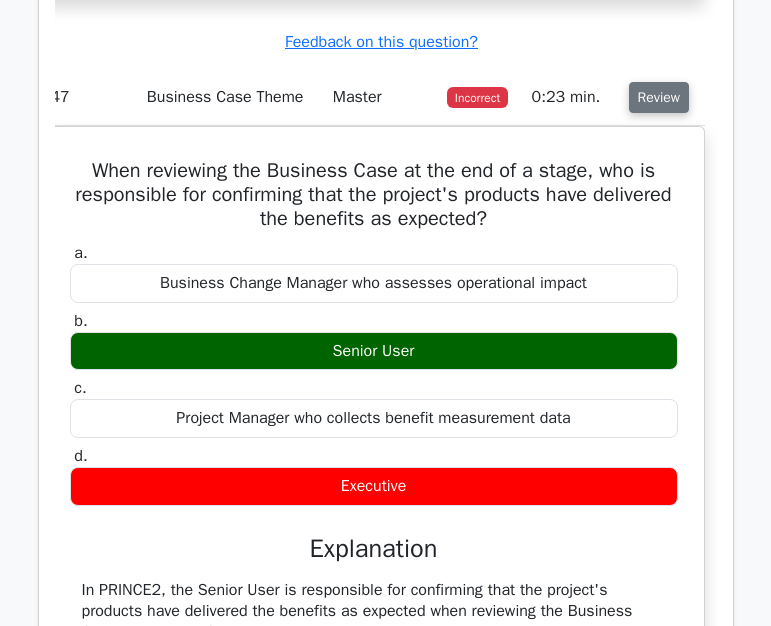 scroll, scrollTop: 12800, scrollLeft: 0, axis: vertical 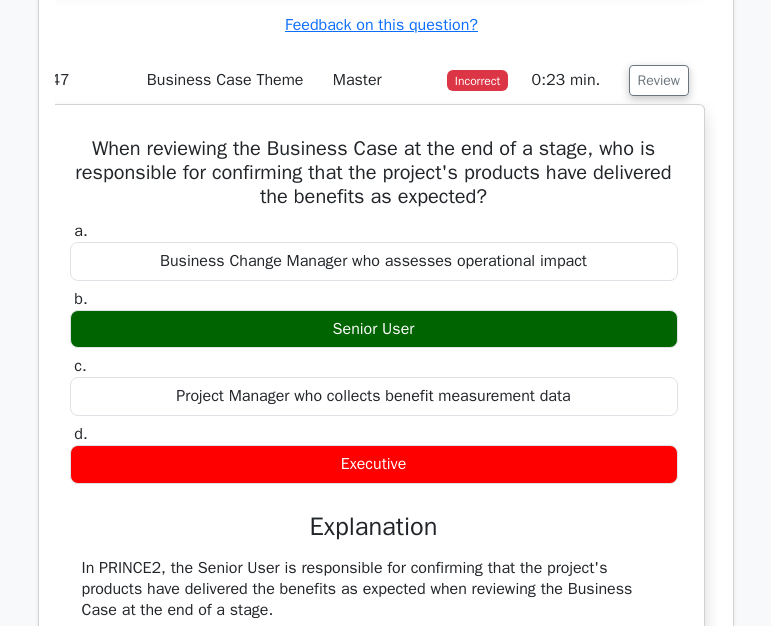 drag, startPoint x: 82, startPoint y: 215, endPoint x: 658, endPoint y: 546, distance: 664.332 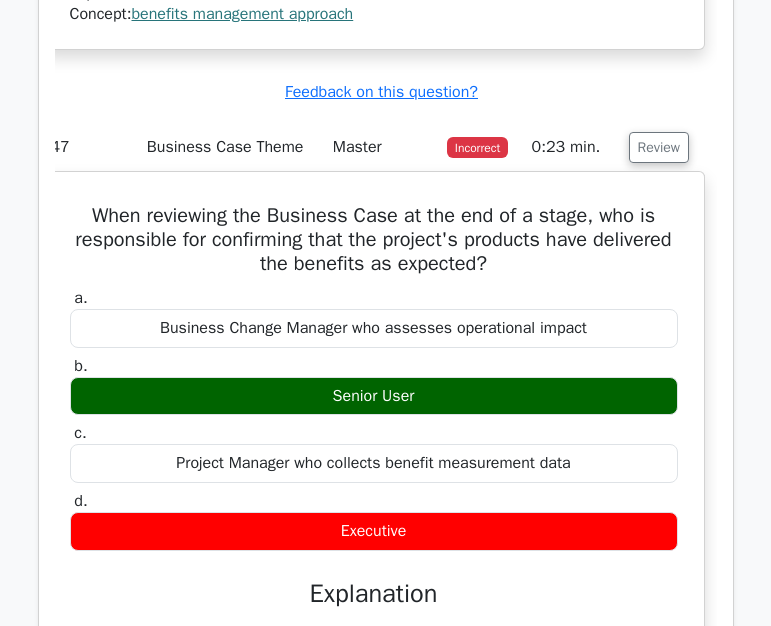 scroll, scrollTop: 12732, scrollLeft: 0, axis: vertical 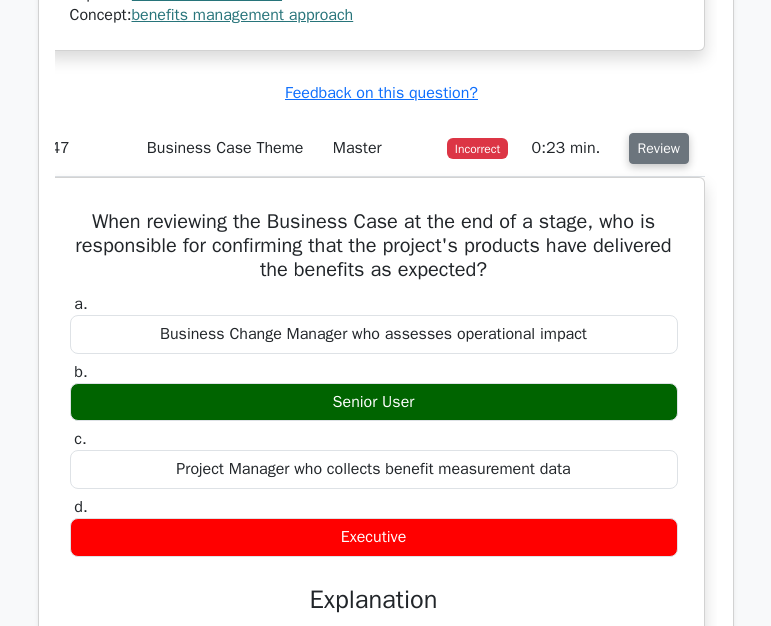 click on "Review" at bounding box center (659, 148) 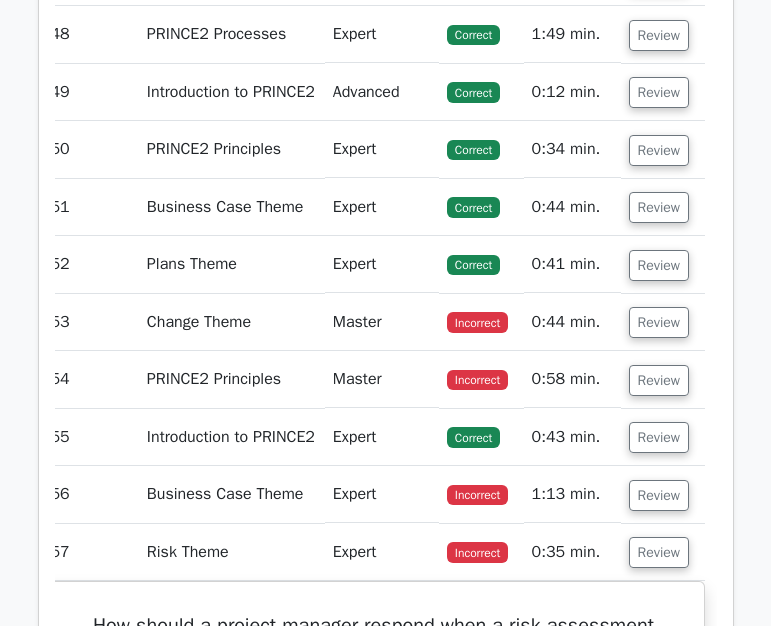 scroll, scrollTop: 12922, scrollLeft: 0, axis: vertical 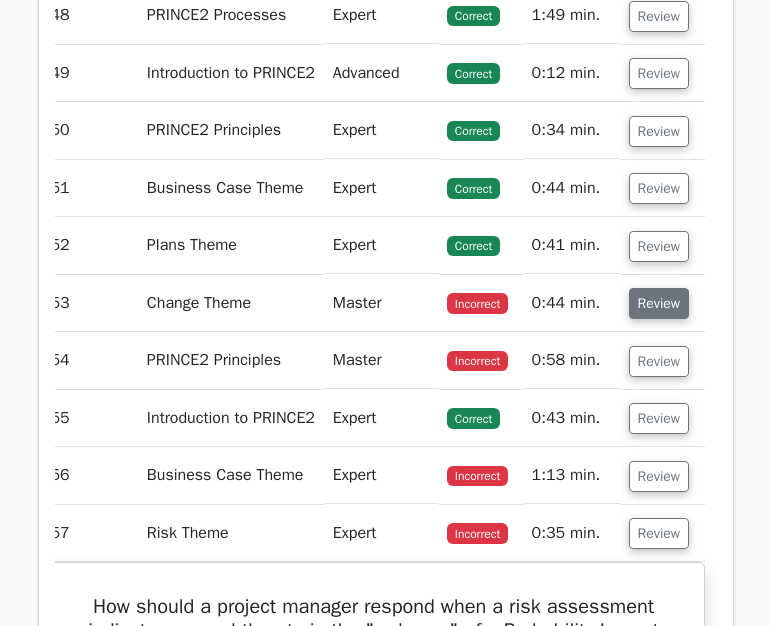 click on "Review" at bounding box center (659, 303) 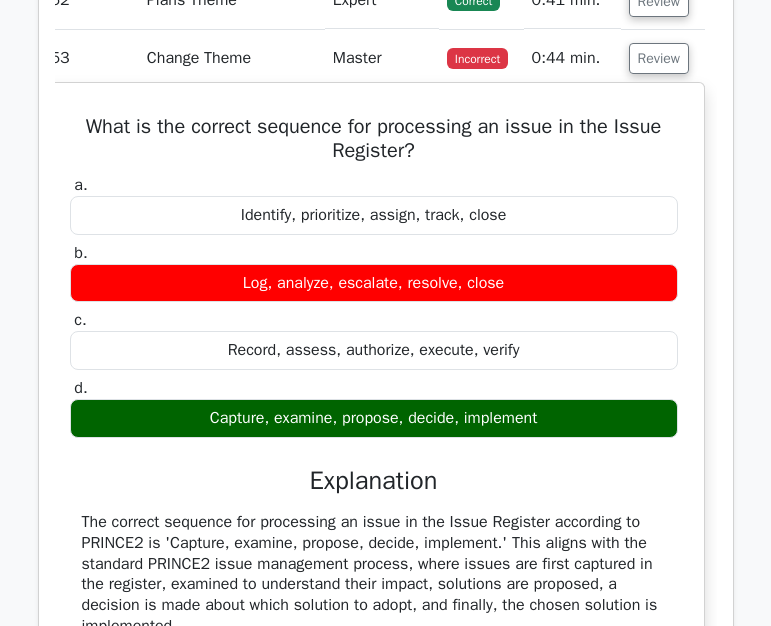 scroll, scrollTop: 13173, scrollLeft: 0, axis: vertical 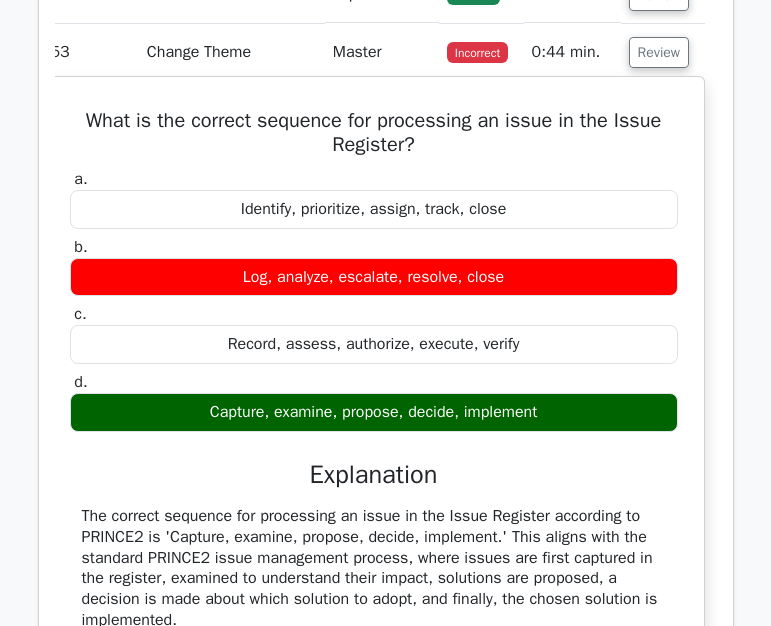 drag, startPoint x: 85, startPoint y: 214, endPoint x: 674, endPoint y: 533, distance: 669.8373 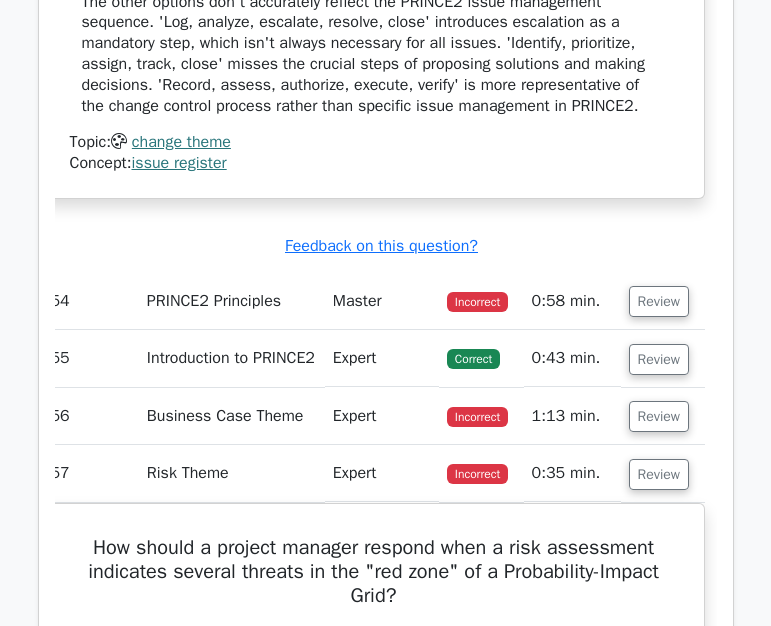 scroll, scrollTop: 13857, scrollLeft: 0, axis: vertical 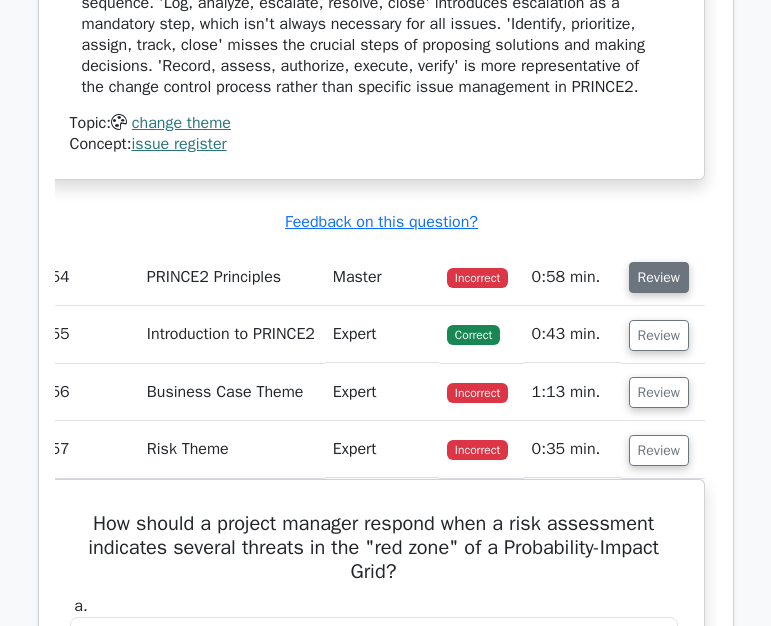 click on "Review" at bounding box center [659, 277] 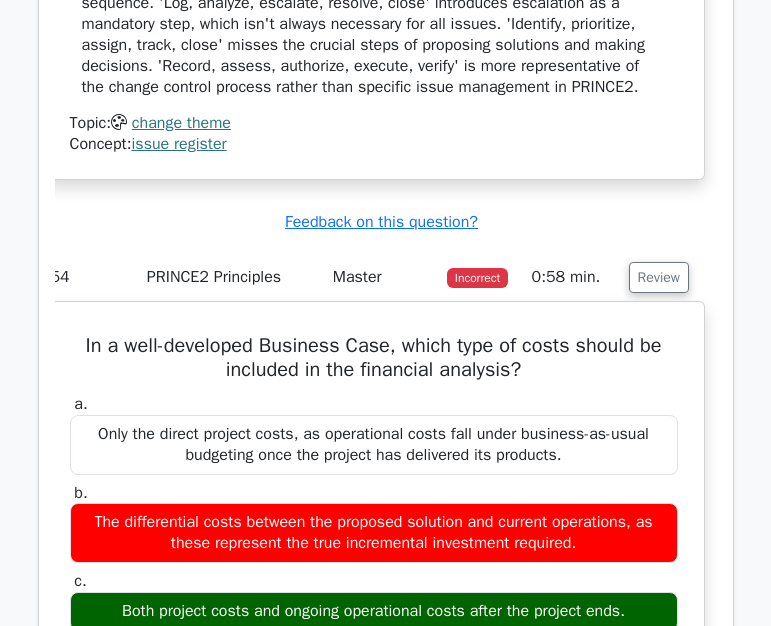 scroll, scrollTop: 14015, scrollLeft: 0, axis: vertical 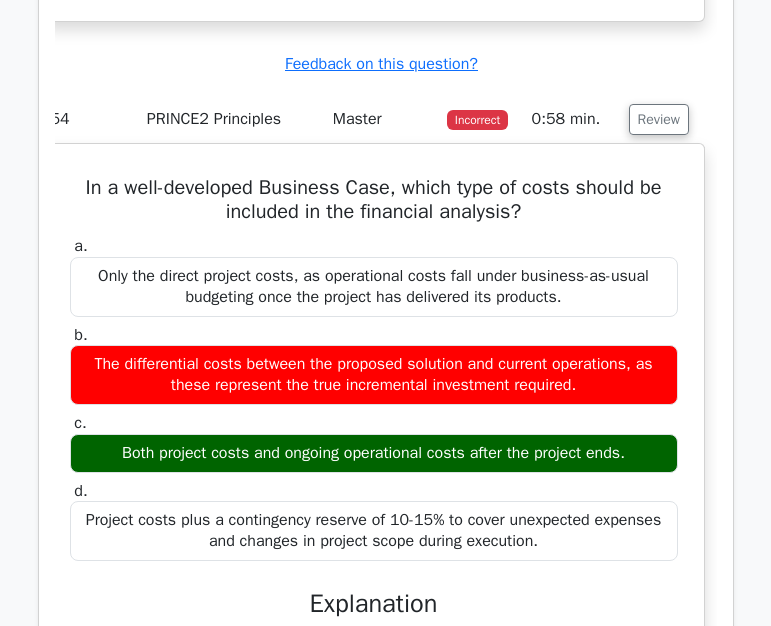 drag, startPoint x: 83, startPoint y: 284, endPoint x: 288, endPoint y: 440, distance: 257.6063 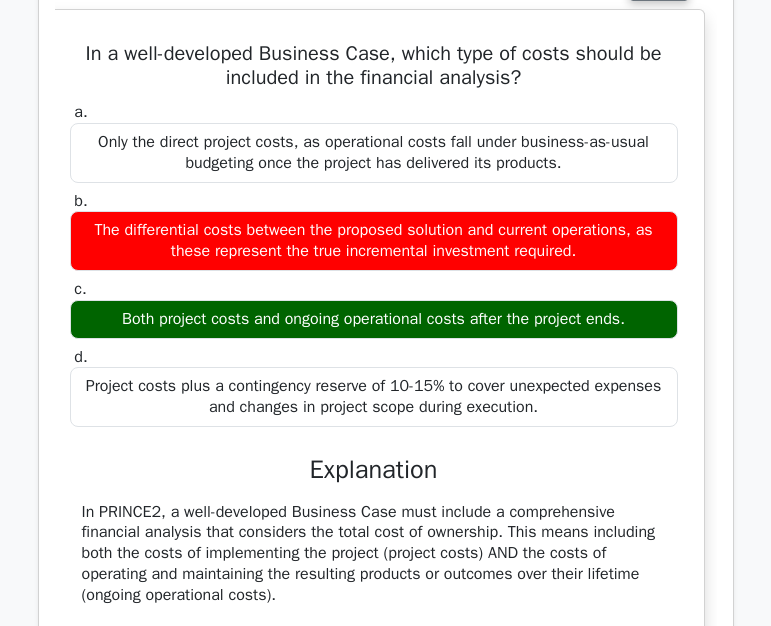 scroll, scrollTop: 14164, scrollLeft: 0, axis: vertical 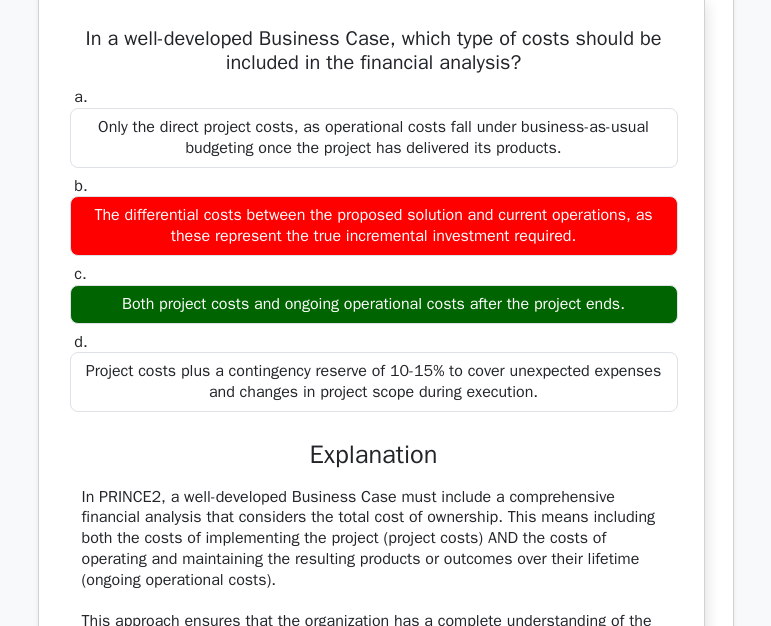 drag, startPoint x: 82, startPoint y: 286, endPoint x: 612, endPoint y: 506, distance: 573.8467 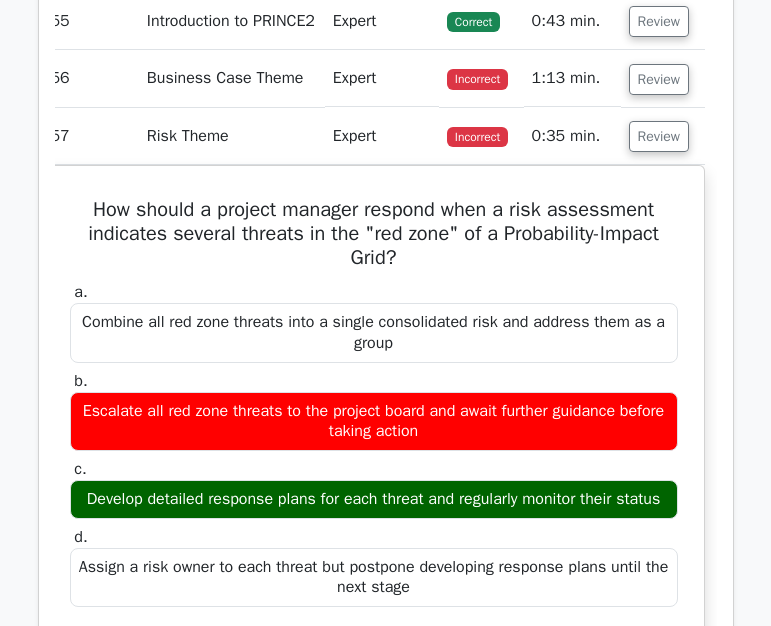scroll, scrollTop: 15227, scrollLeft: 0, axis: vertical 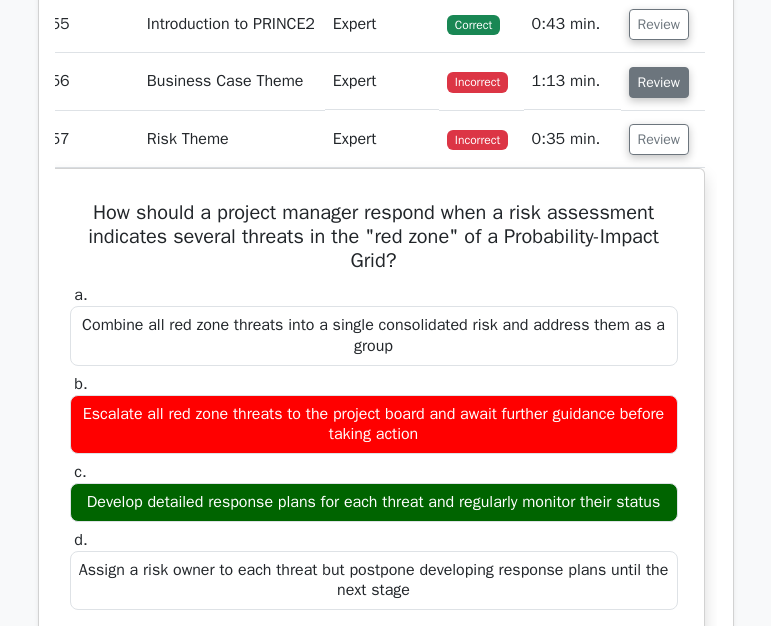 click on "Review" at bounding box center [659, 82] 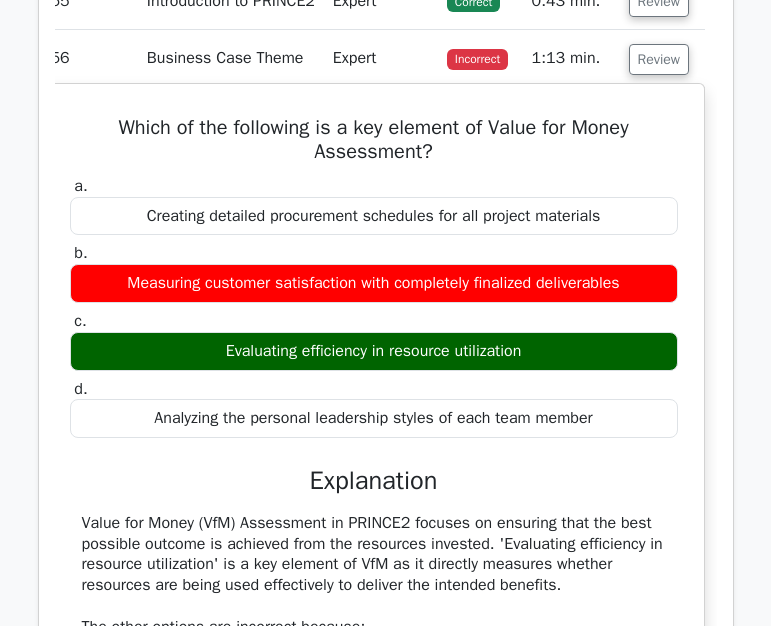 scroll, scrollTop: 15262, scrollLeft: 0, axis: vertical 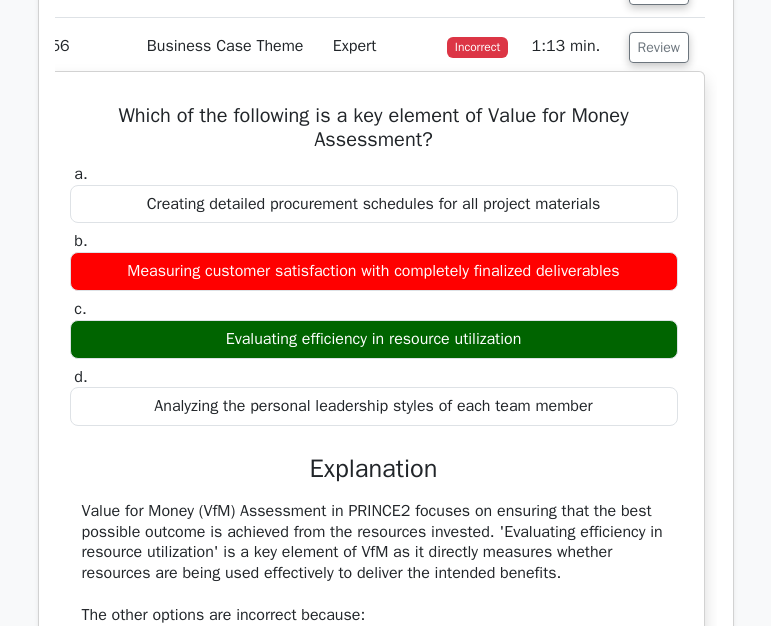 drag, startPoint x: 106, startPoint y: 284, endPoint x: 635, endPoint y: 571, distance: 601.83887 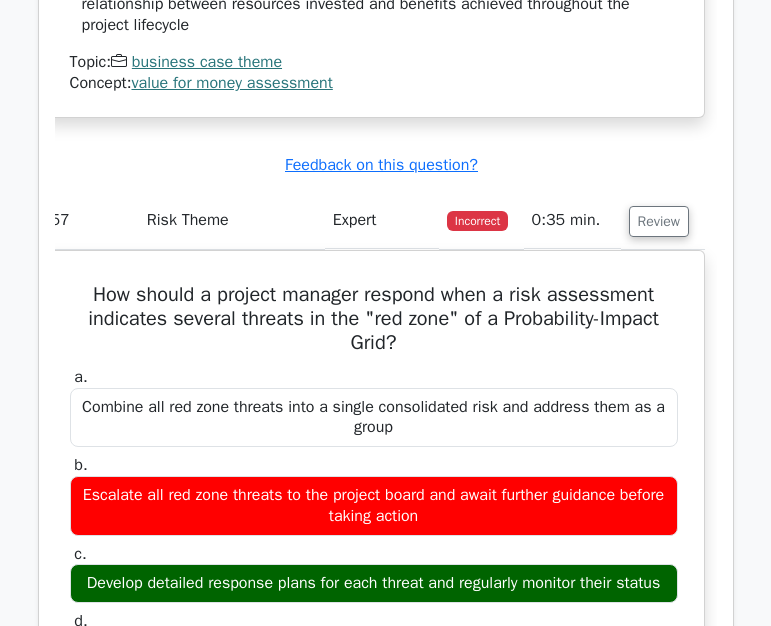 scroll, scrollTop: 16025, scrollLeft: 0, axis: vertical 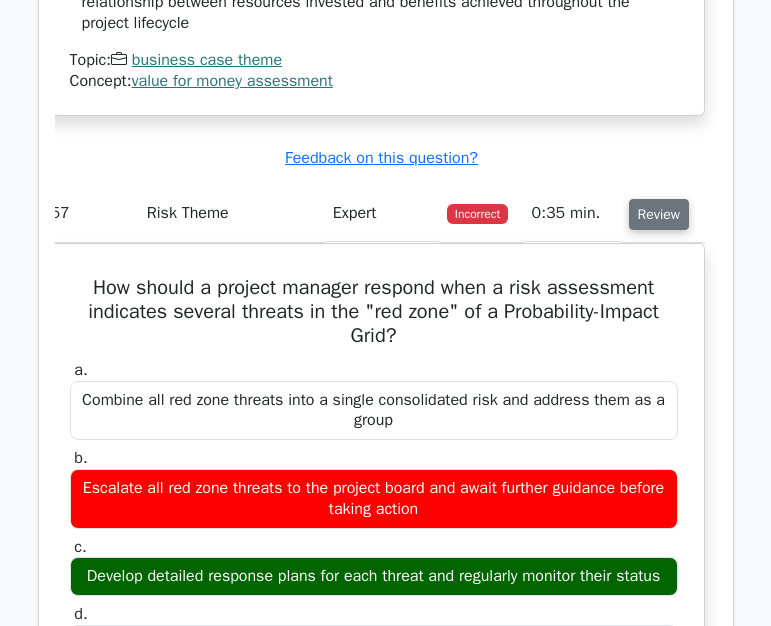 click on "Review" at bounding box center [659, 214] 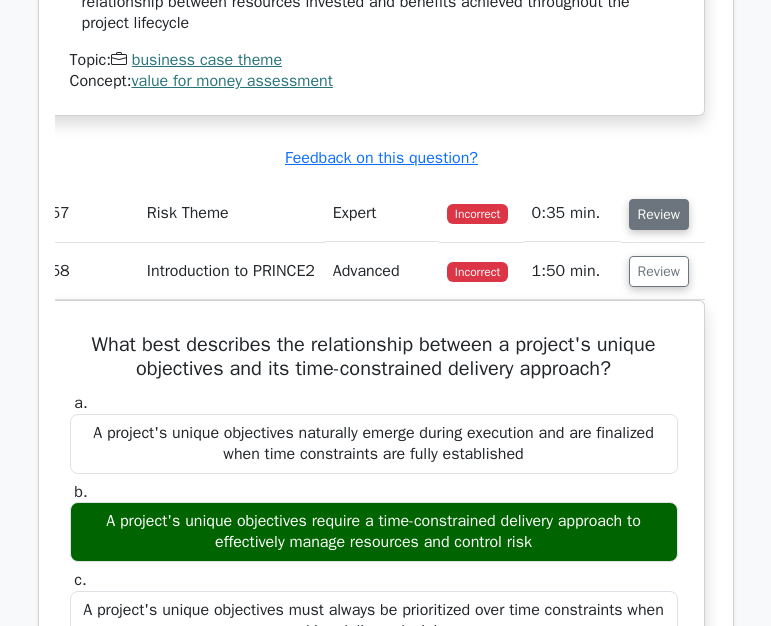 click on "Review" at bounding box center [659, 214] 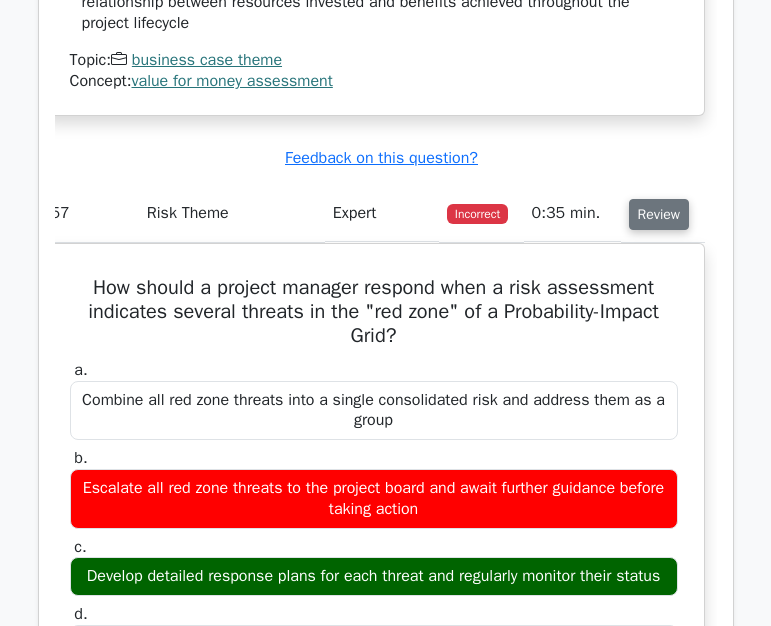 scroll, scrollTop: 16196, scrollLeft: 0, axis: vertical 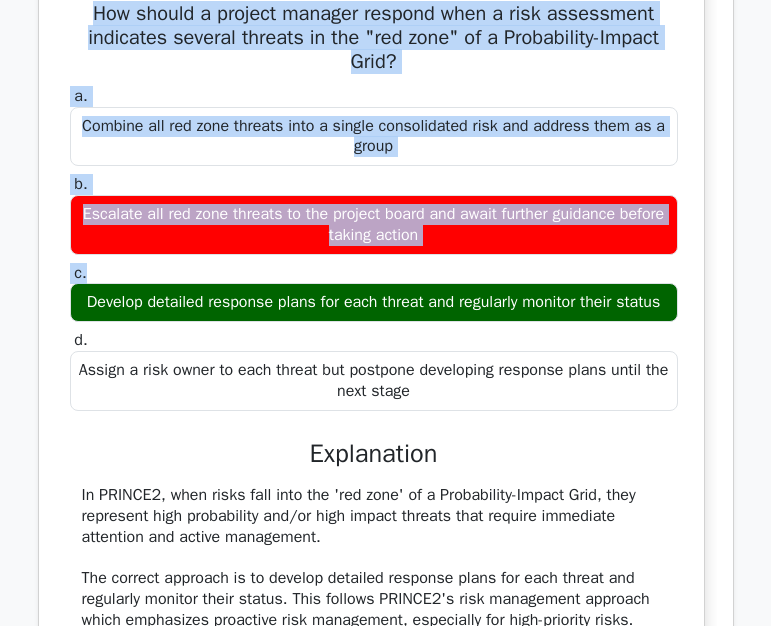 drag, startPoint x: 93, startPoint y: 256, endPoint x: 679, endPoint y: 547, distance: 654.27594 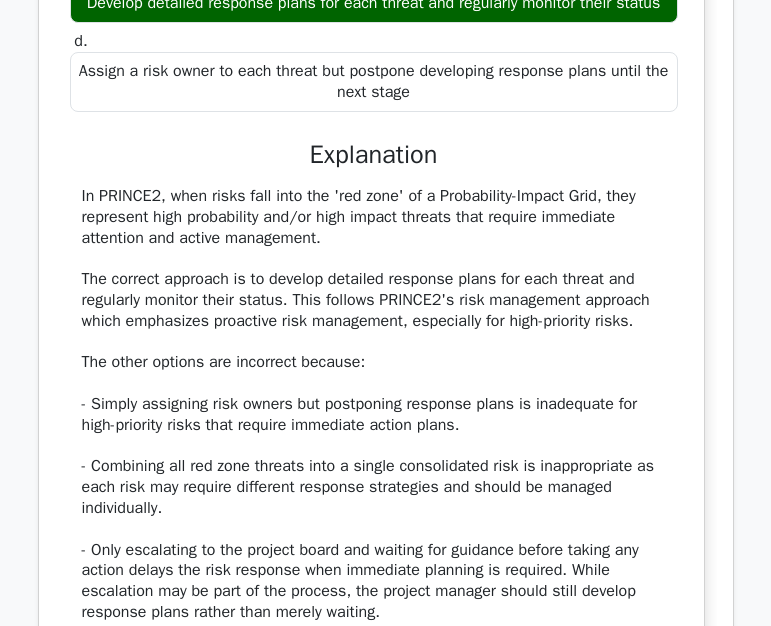 scroll, scrollTop: 16592, scrollLeft: 0, axis: vertical 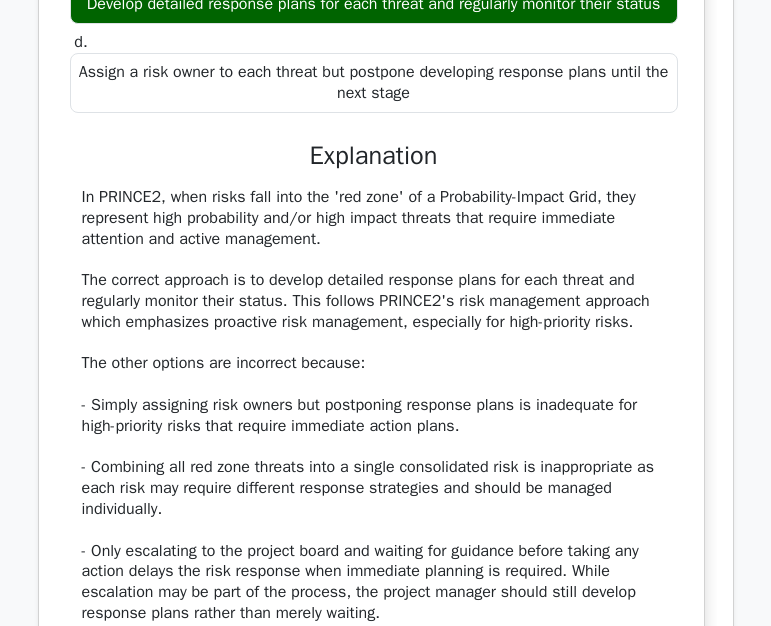 drag, startPoint x: 83, startPoint y: 331, endPoint x: 172, endPoint y: 409, distance: 118.34272 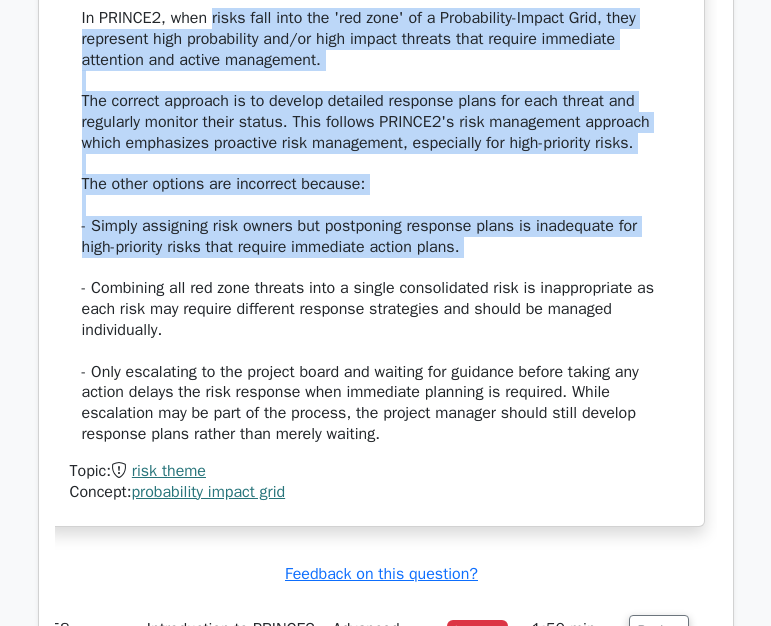 scroll, scrollTop: 16792, scrollLeft: 0, axis: vertical 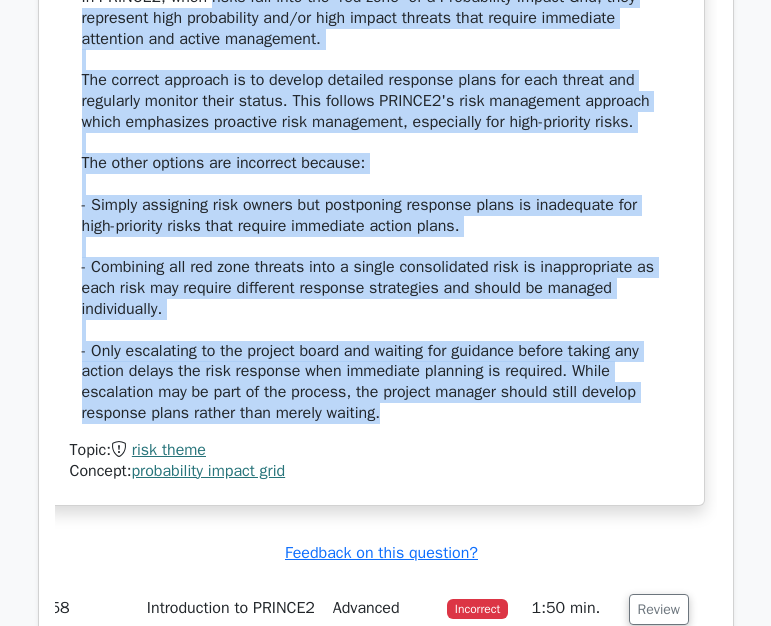 drag, startPoint x: 79, startPoint y: 336, endPoint x: 431, endPoint y: 545, distance: 409.37146 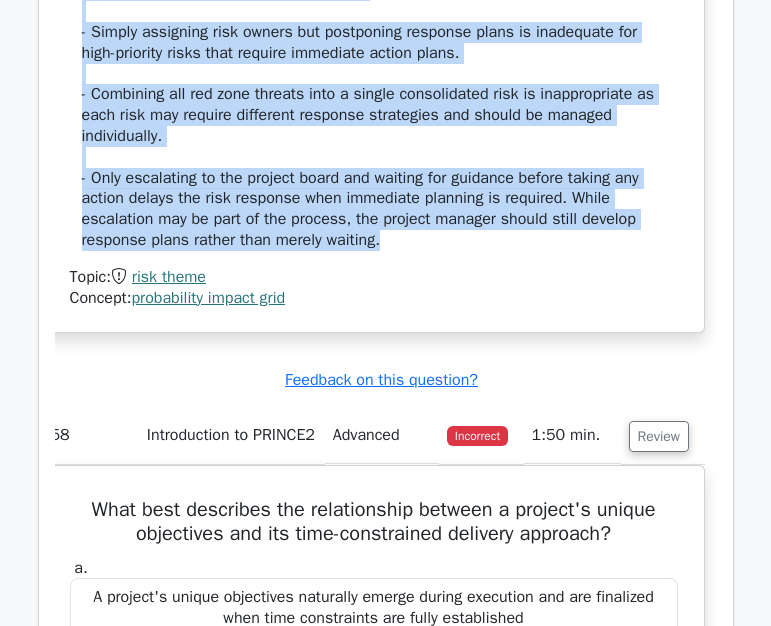 scroll, scrollTop: 16977, scrollLeft: 0, axis: vertical 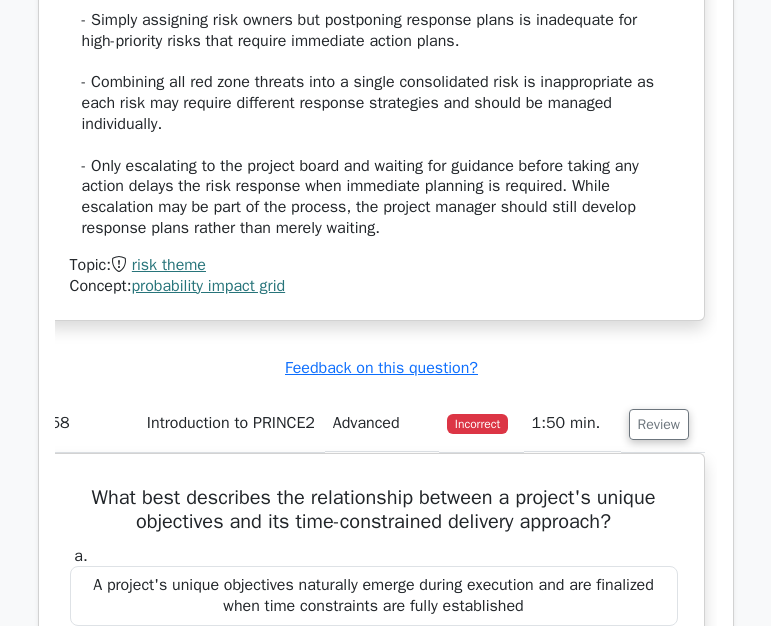 click on "In PRINCE2, when risks fall into the 'red zone' of a Probability-Impact Grid, they represent high probability and/or high impact threats that require immediate attention and active management. The correct approach is to develop detailed response plans for each threat and regularly monitor their status. This follows PRINCE2's risk management approach which emphasizes proactive risk management, especially for high-priority risks. The other options are incorrect because: - Simply assigning risk owners but postponing response plans is inadequate for high-priority risks that require immediate action plans. - Combining all red zone threats into a single consolidated risk is inappropriate as each risk may require different response strategies and should be managed individually." at bounding box center [374, 20] 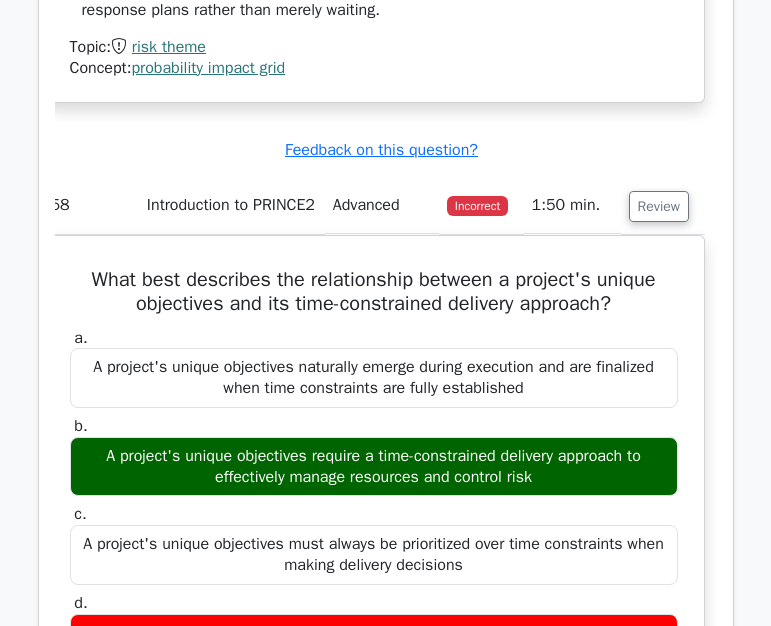 scroll, scrollTop: 17202, scrollLeft: 0, axis: vertical 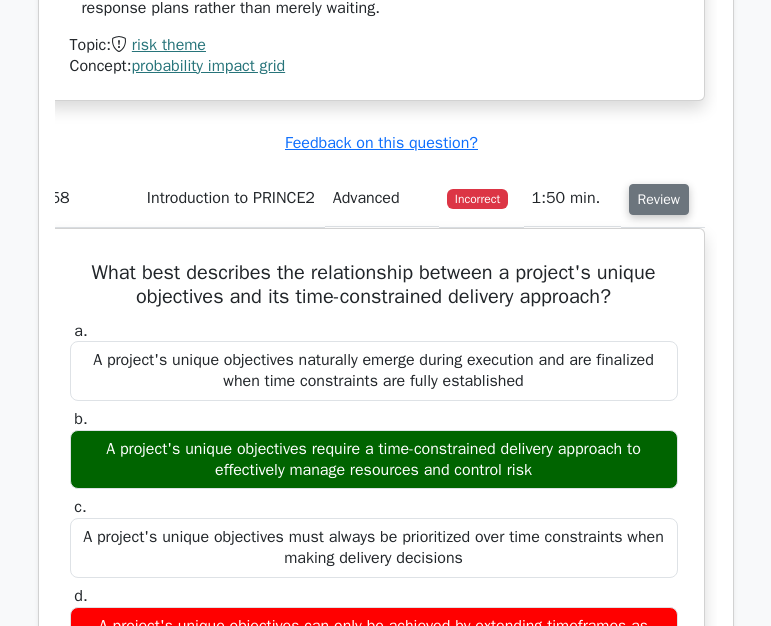 click on "Review" at bounding box center [659, 199] 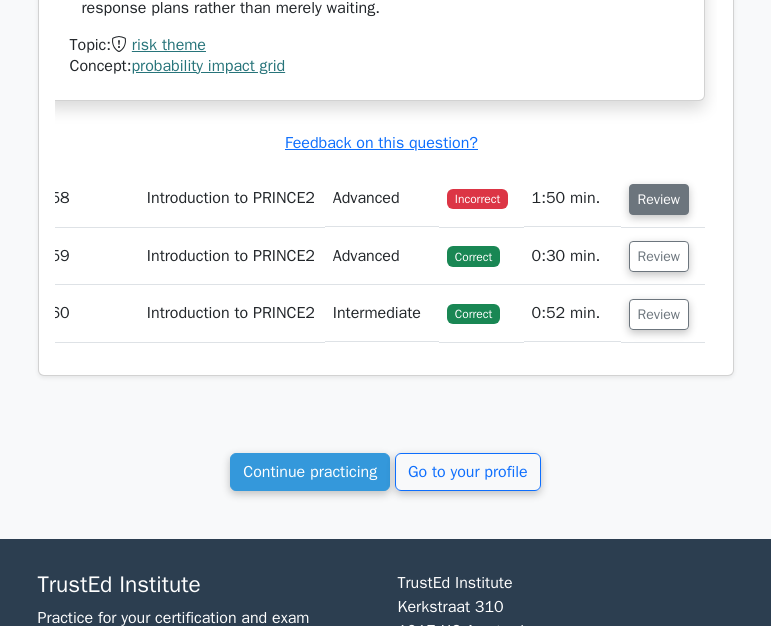 scroll, scrollTop: 17285, scrollLeft: 0, axis: vertical 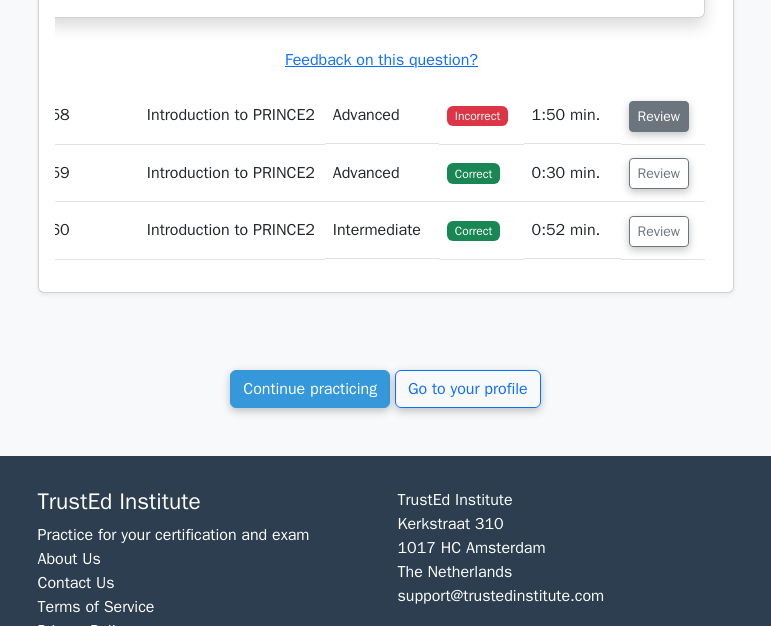 click on "Review" at bounding box center (659, 116) 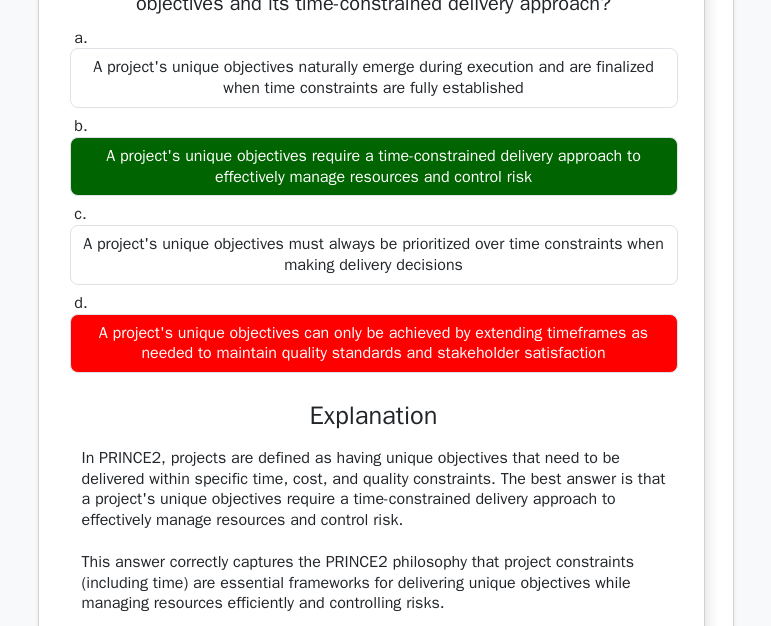 scroll, scrollTop: 17497, scrollLeft: 0, axis: vertical 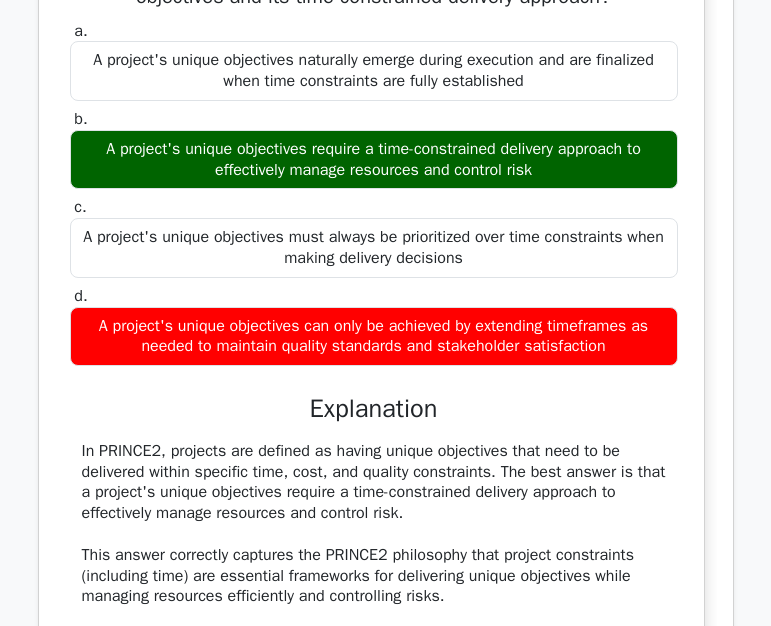 drag, startPoint x: 91, startPoint y: 149, endPoint x: 652, endPoint y: 541, distance: 684.3866 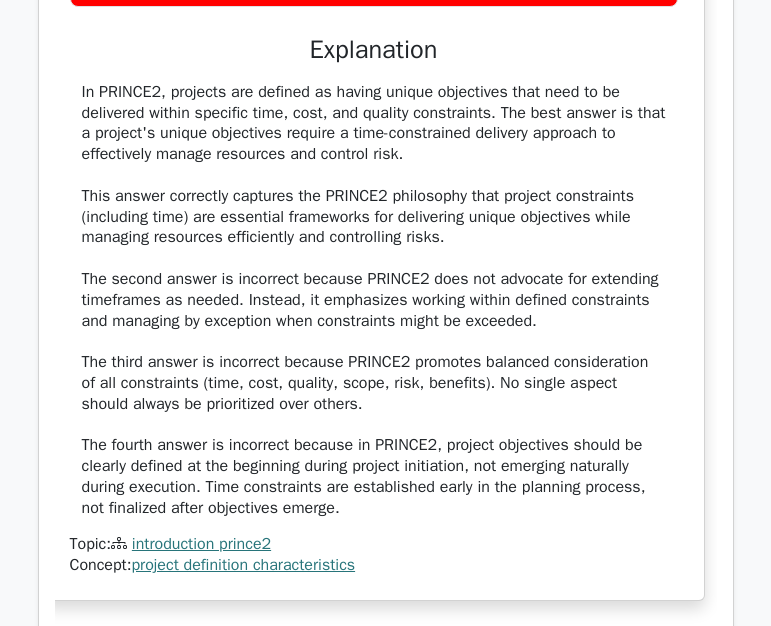 scroll, scrollTop: 17853, scrollLeft: 0, axis: vertical 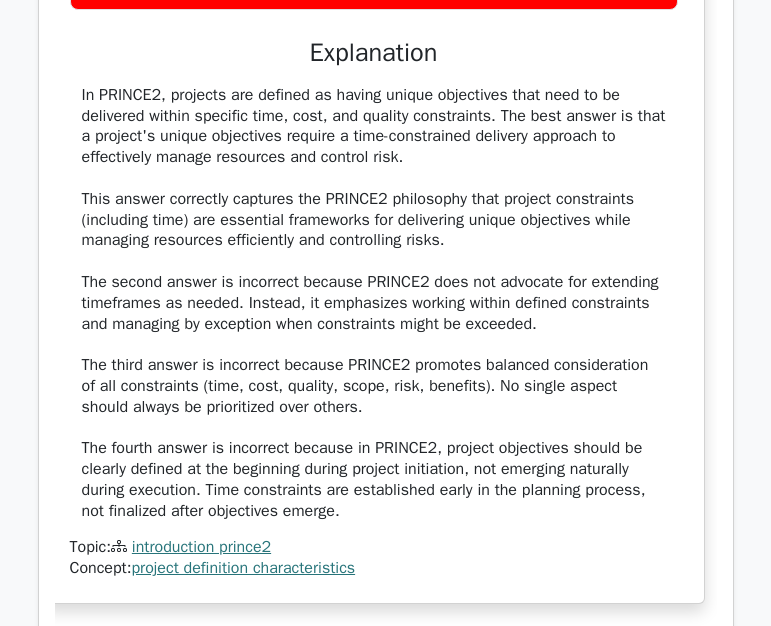 click on "A project's unique objectives can only be achieved by extending timeframes as needed to maintain quality standards and stakeholder satisfaction" at bounding box center [374, -19] 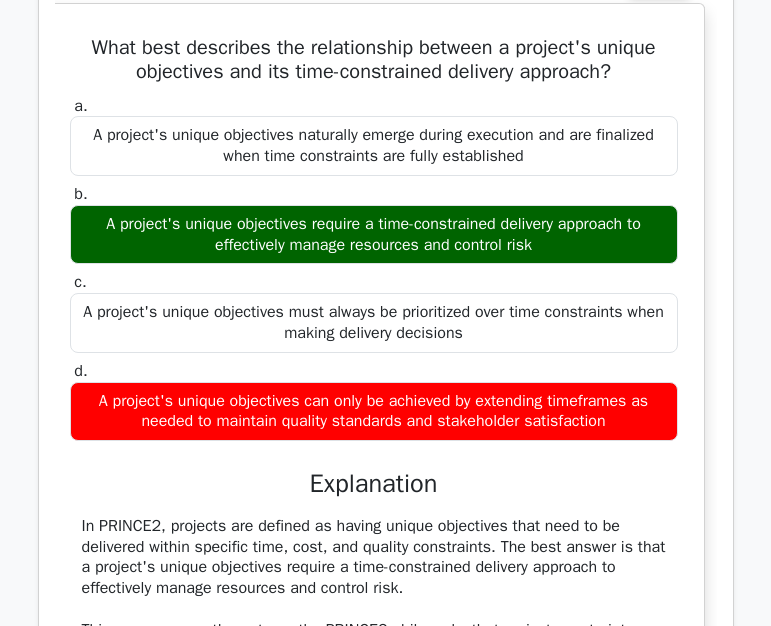 scroll, scrollTop: 17421, scrollLeft: 0, axis: vertical 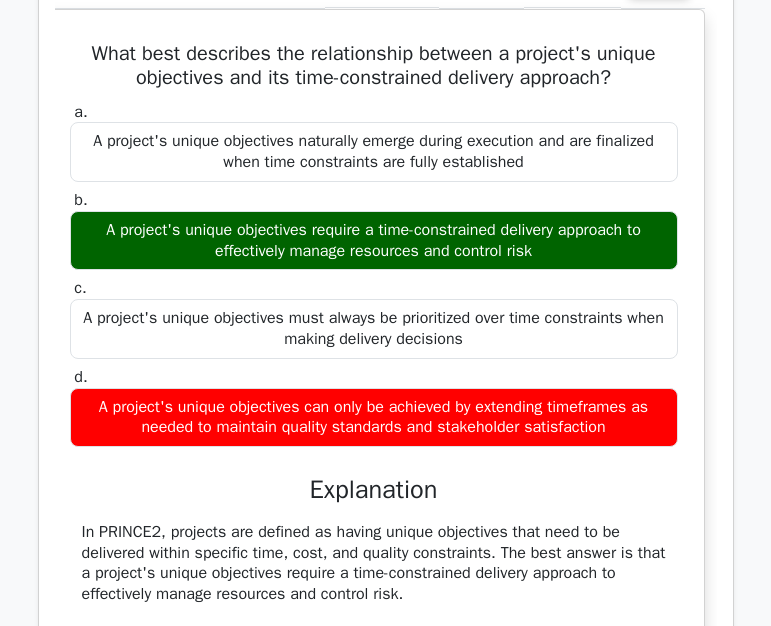 click on "Review" at bounding box center [659, -20] 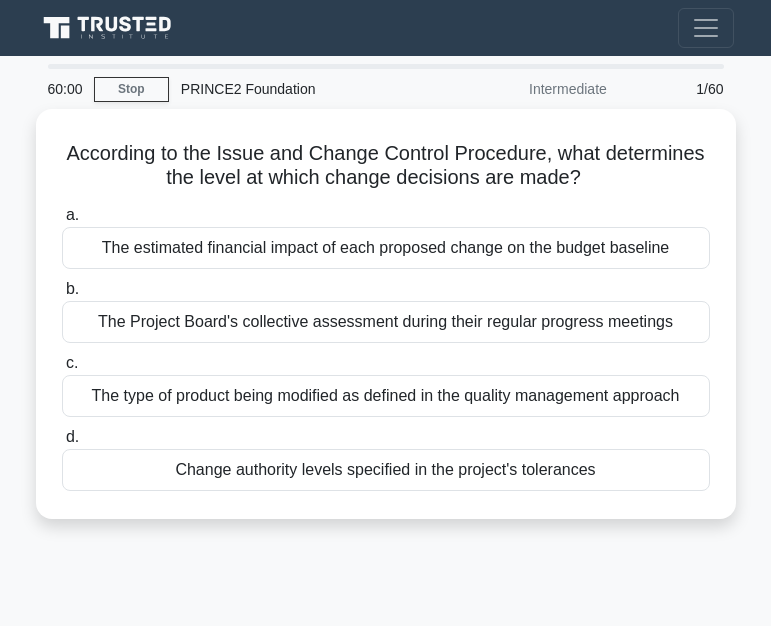 scroll, scrollTop: 0, scrollLeft: 0, axis: both 